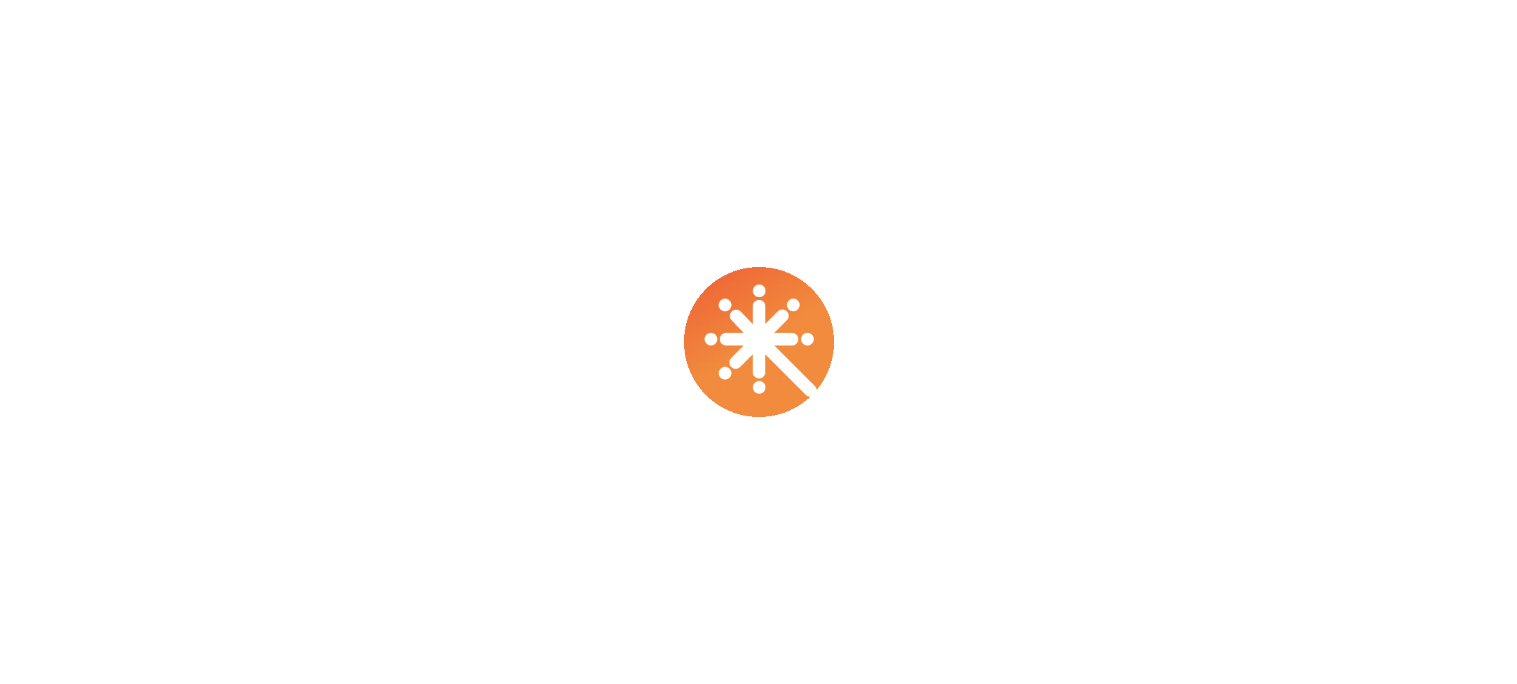 scroll, scrollTop: 0, scrollLeft: 0, axis: both 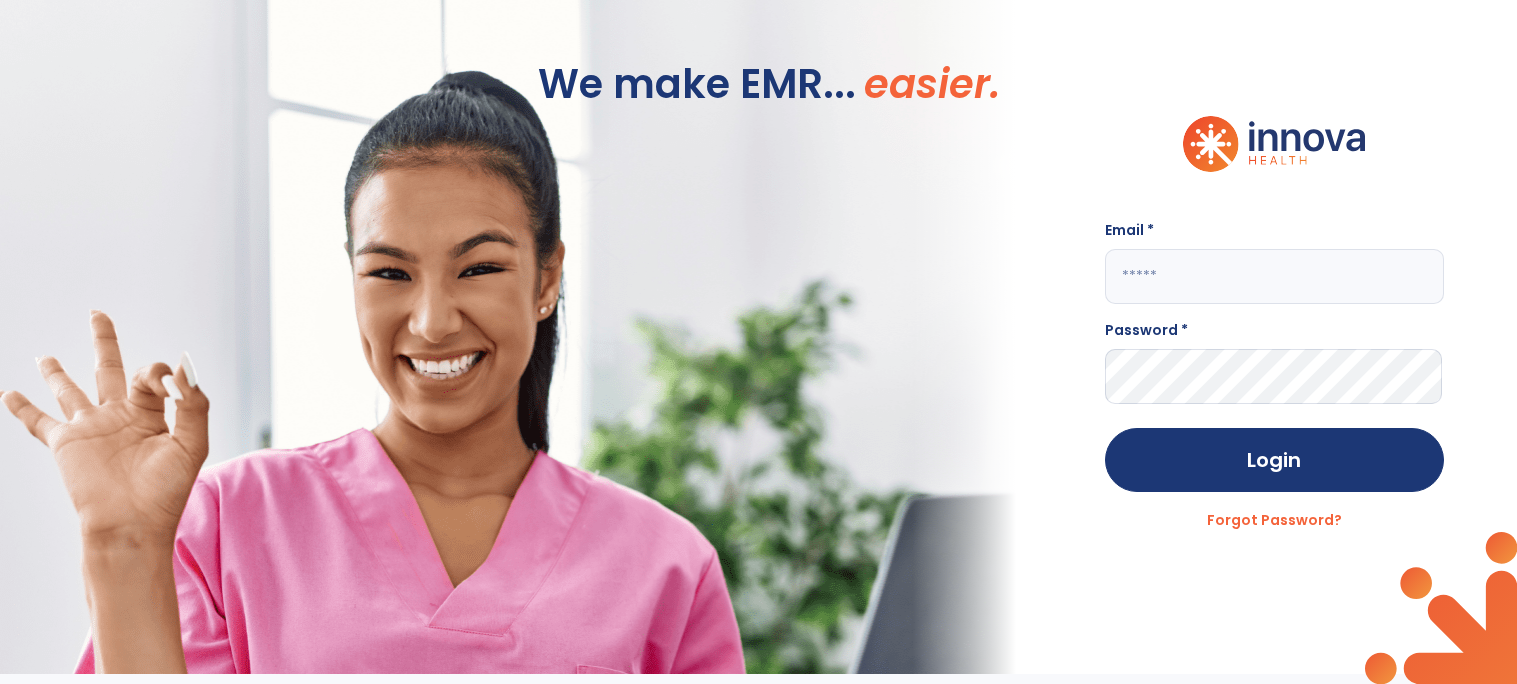 click 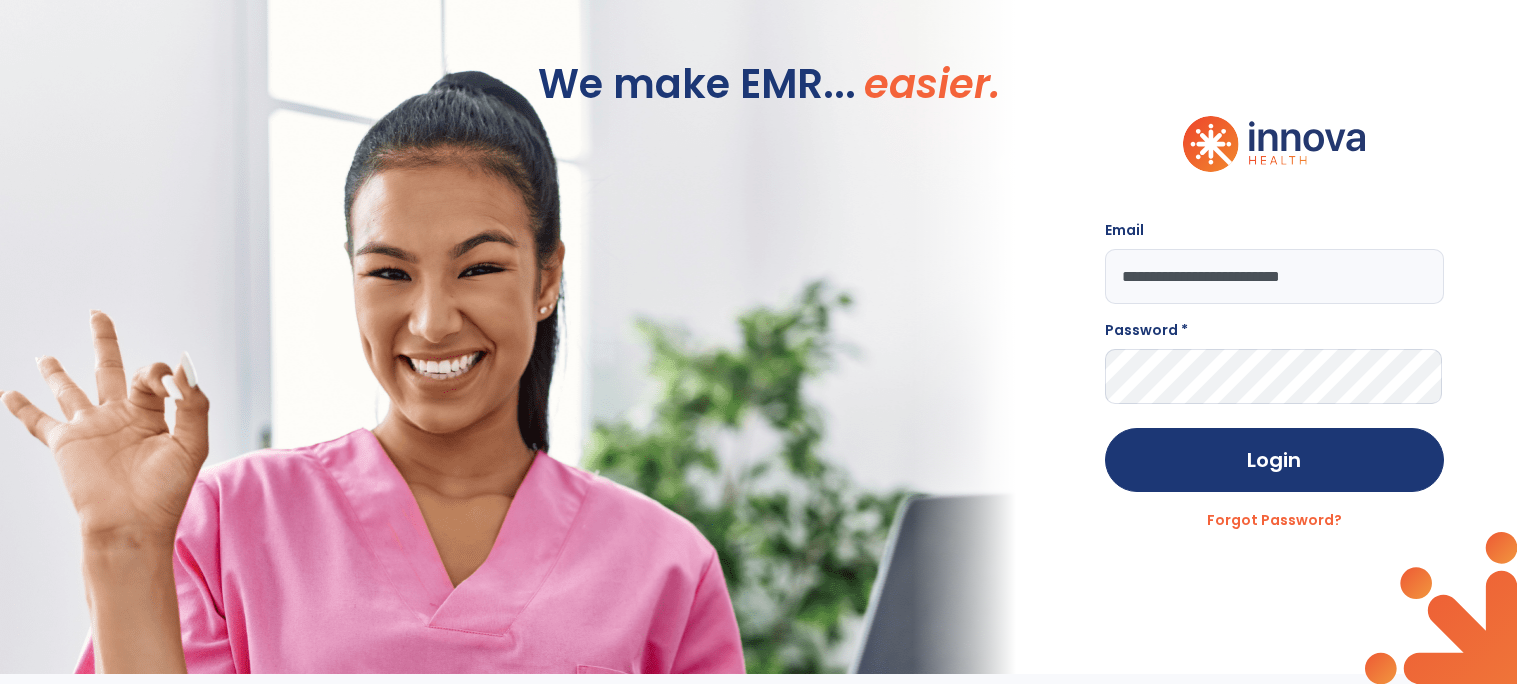 type on "**********" 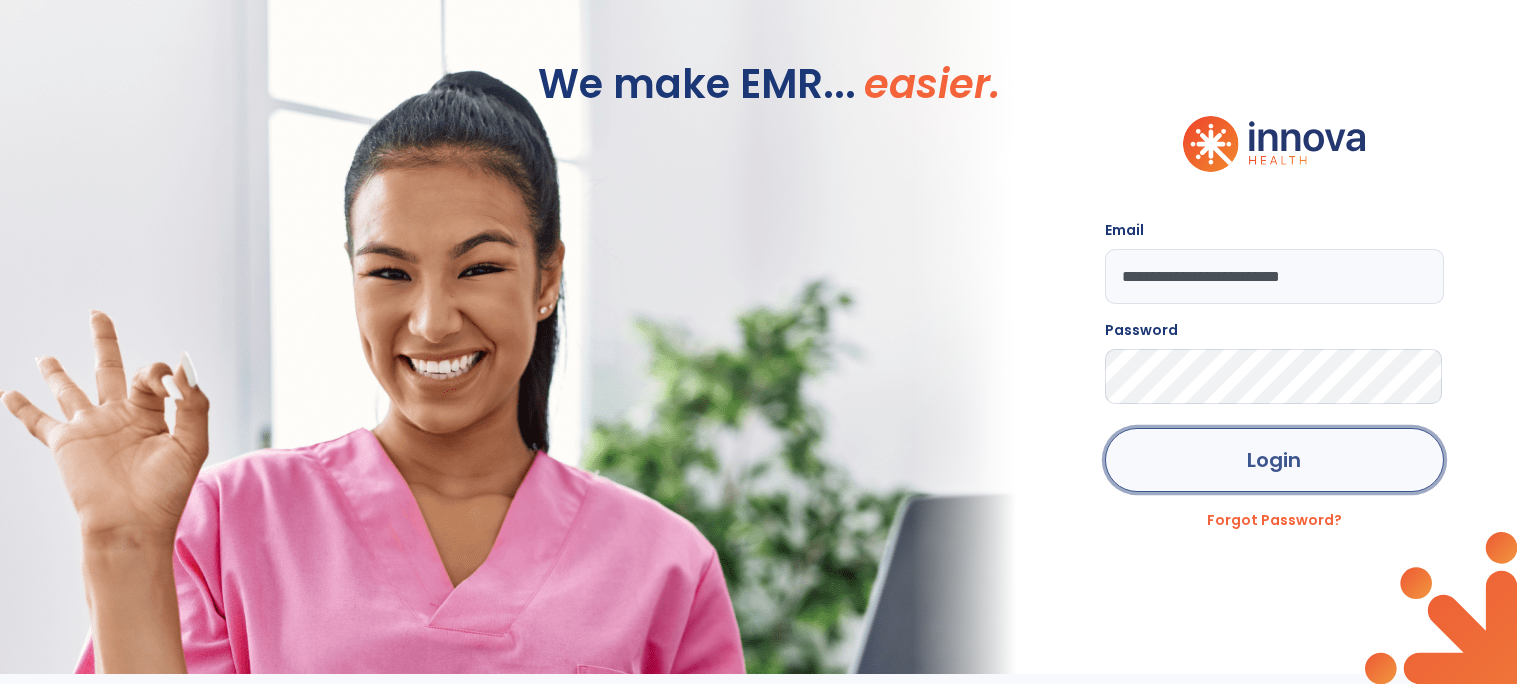 click on "Login" 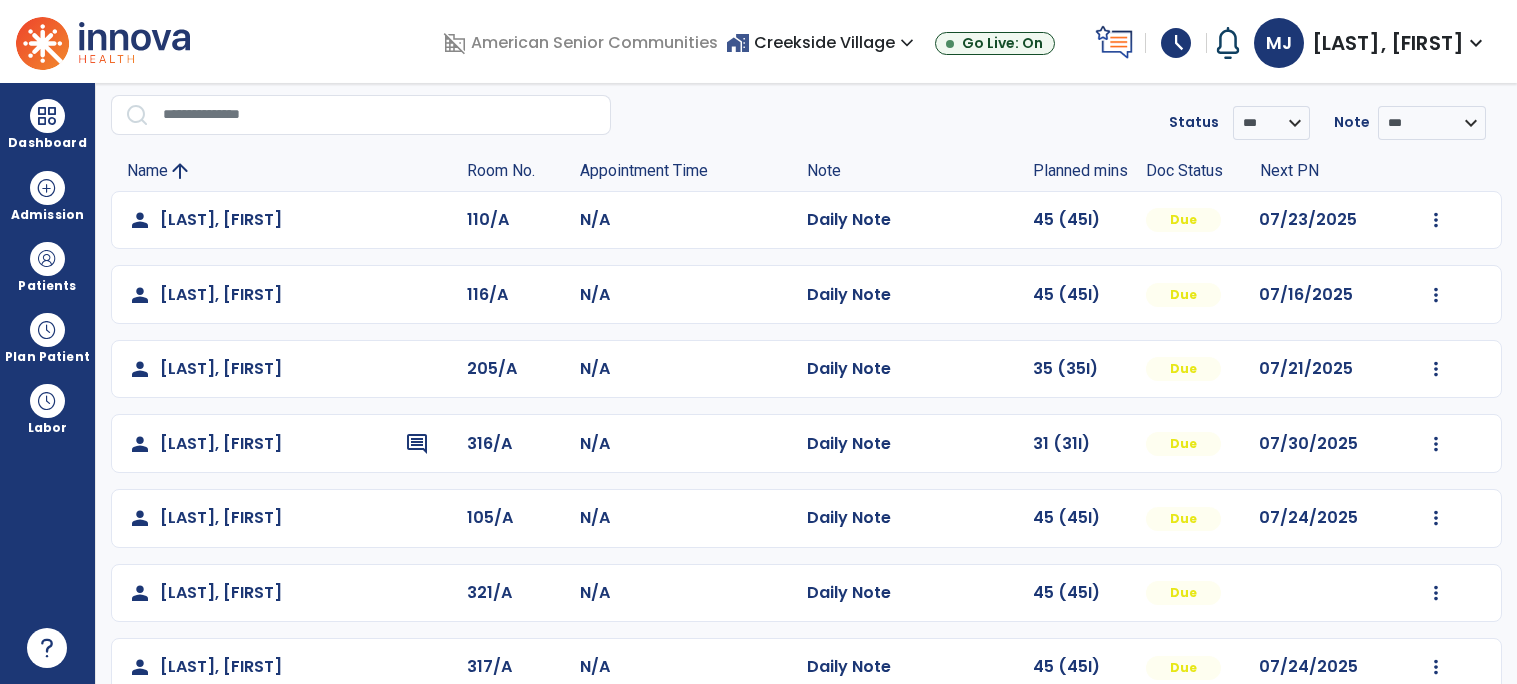 scroll, scrollTop: 103, scrollLeft: 0, axis: vertical 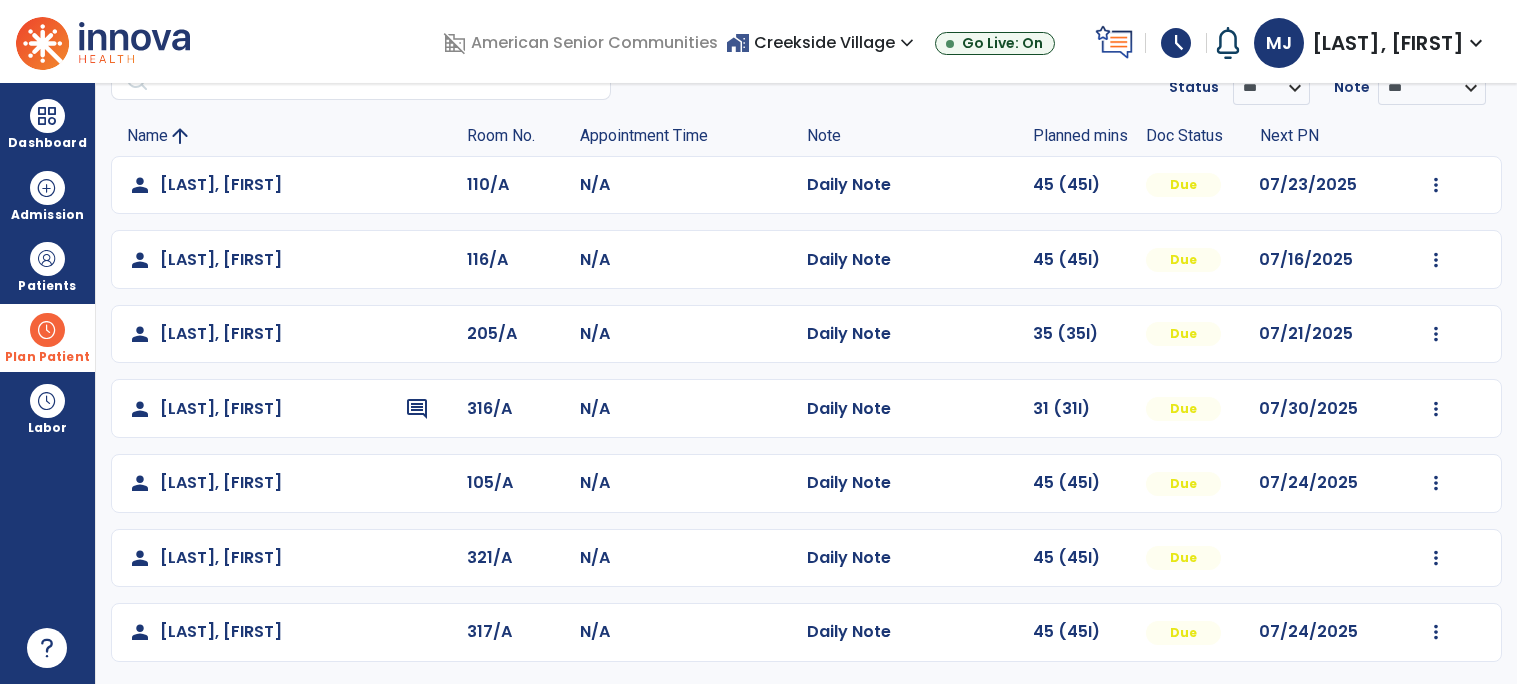 click at bounding box center (47, 330) 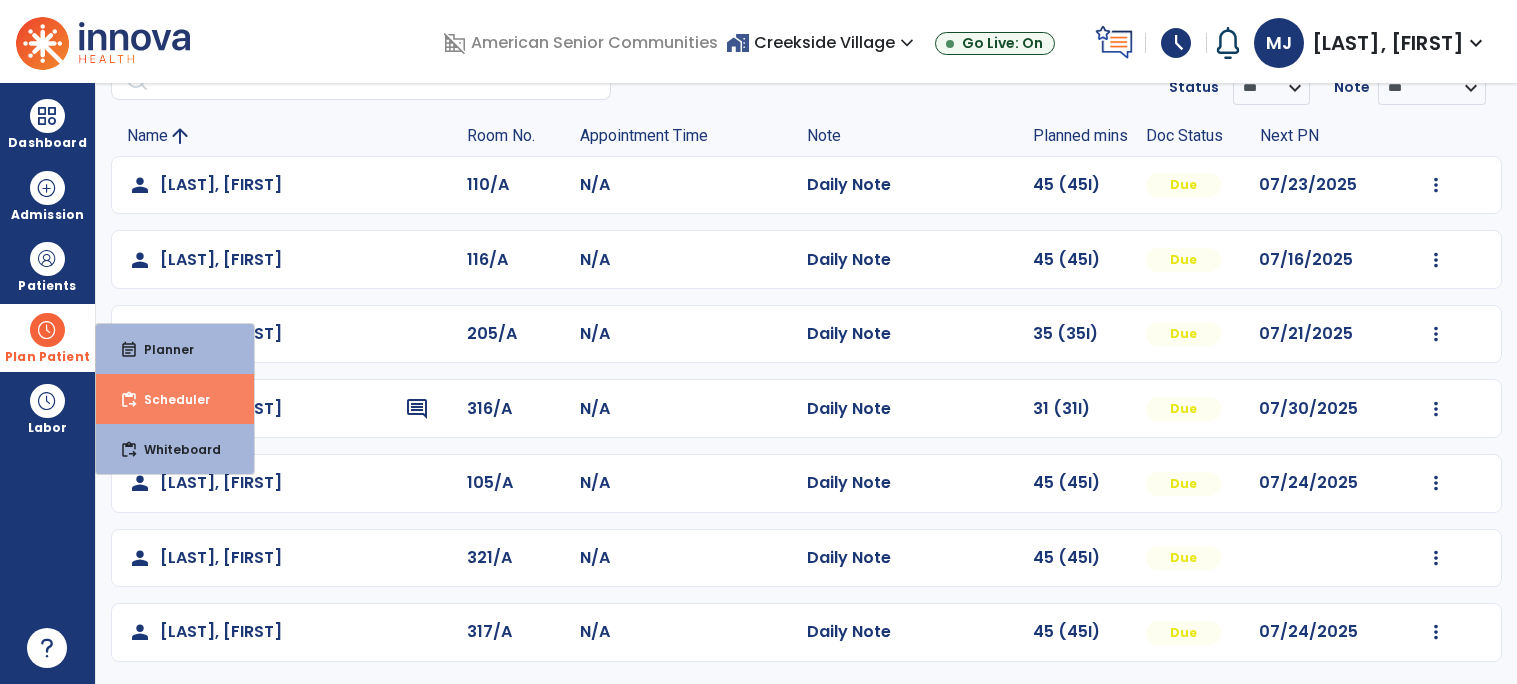 click on "Scheduler" at bounding box center [169, 399] 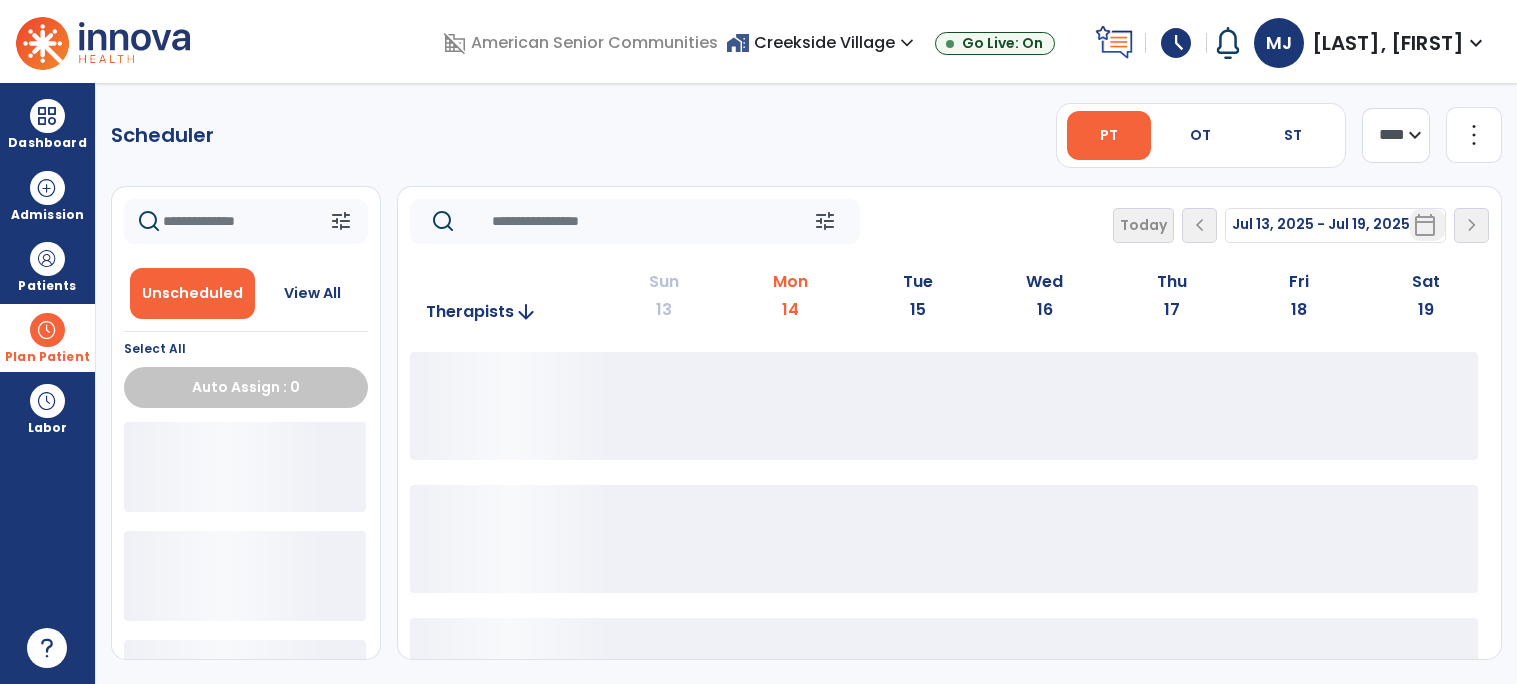 scroll, scrollTop: 0, scrollLeft: 0, axis: both 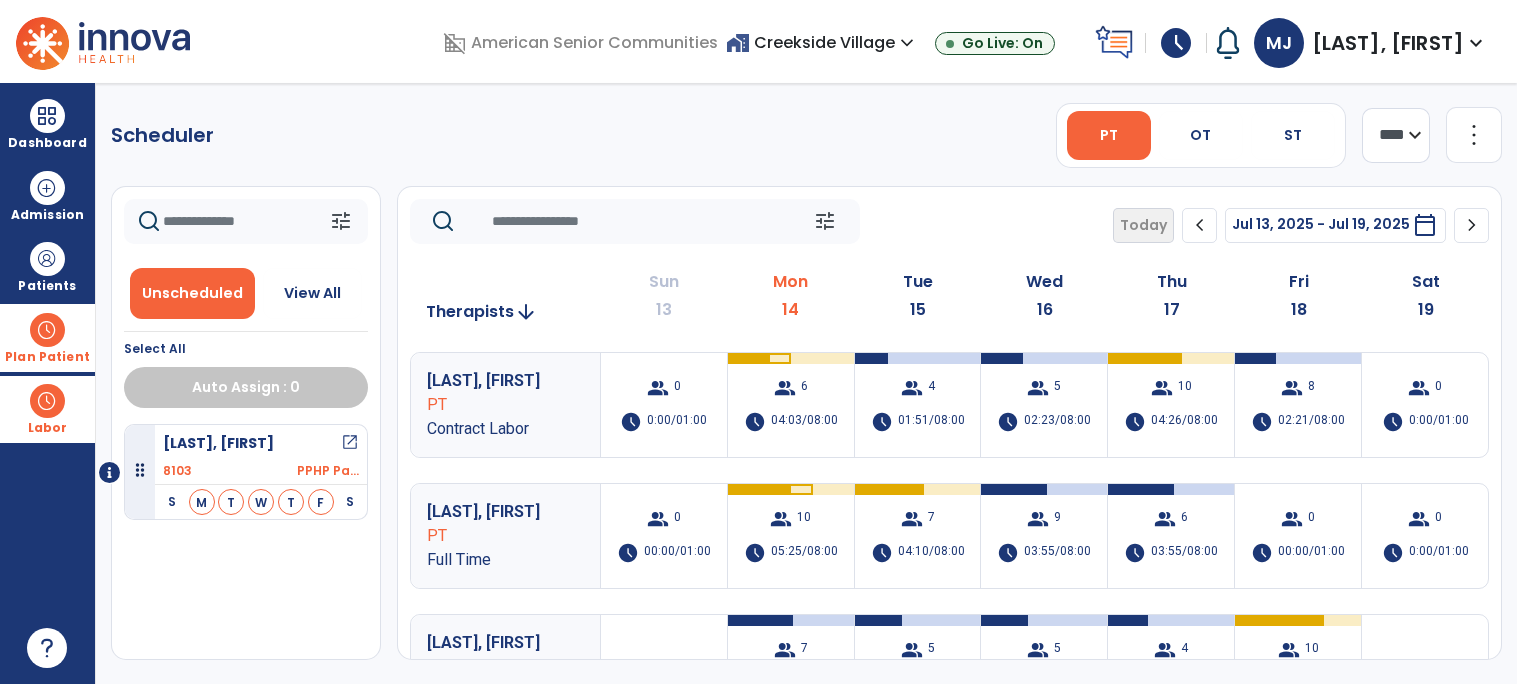 click on "Labor" at bounding box center (47, 409) 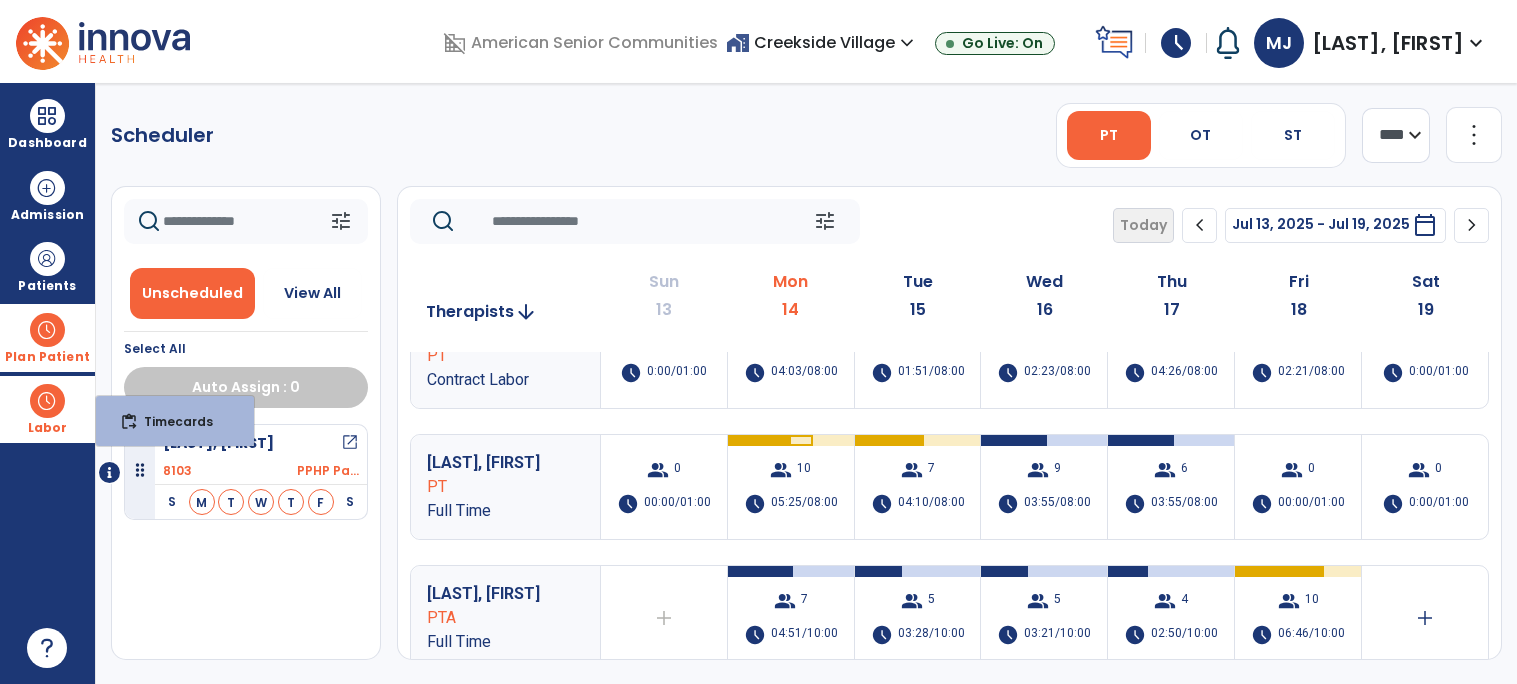 scroll, scrollTop: 0, scrollLeft: 0, axis: both 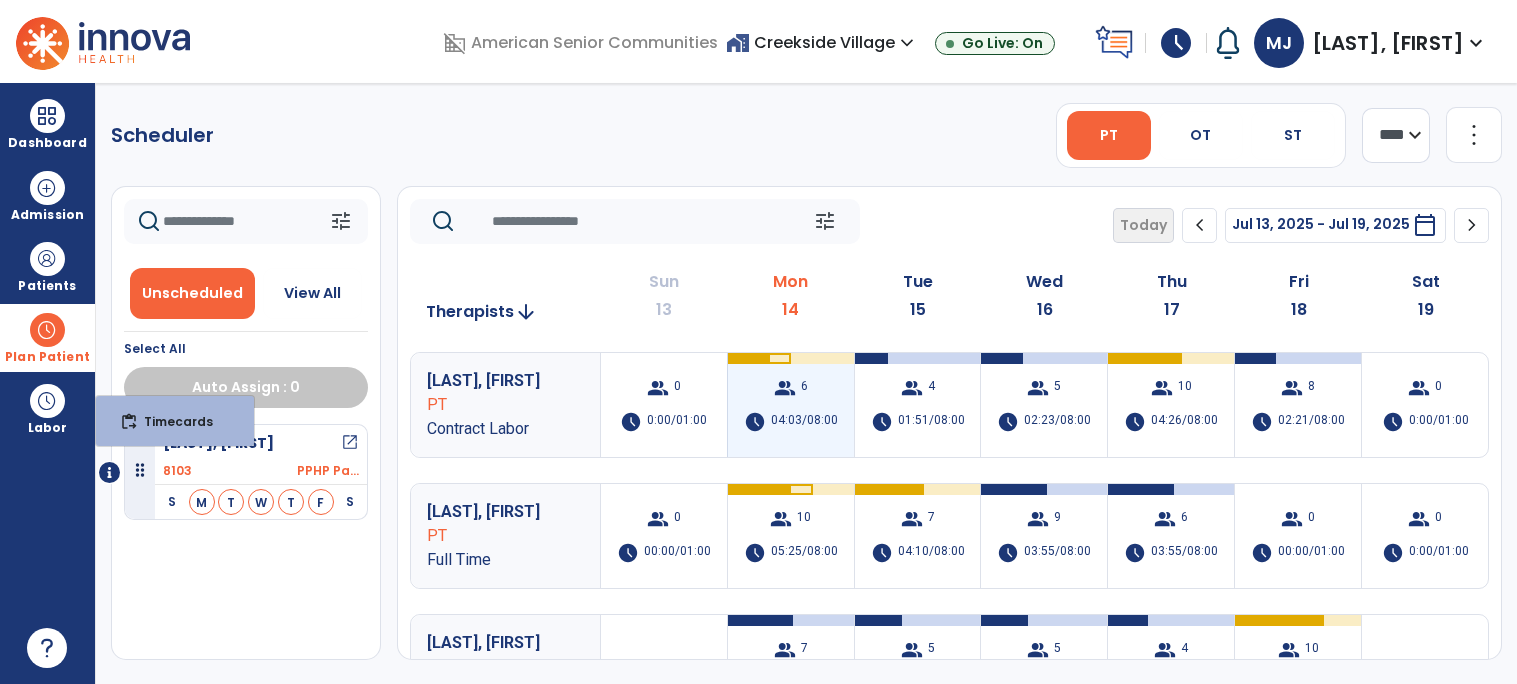 click on "group  6" at bounding box center [791, 388] 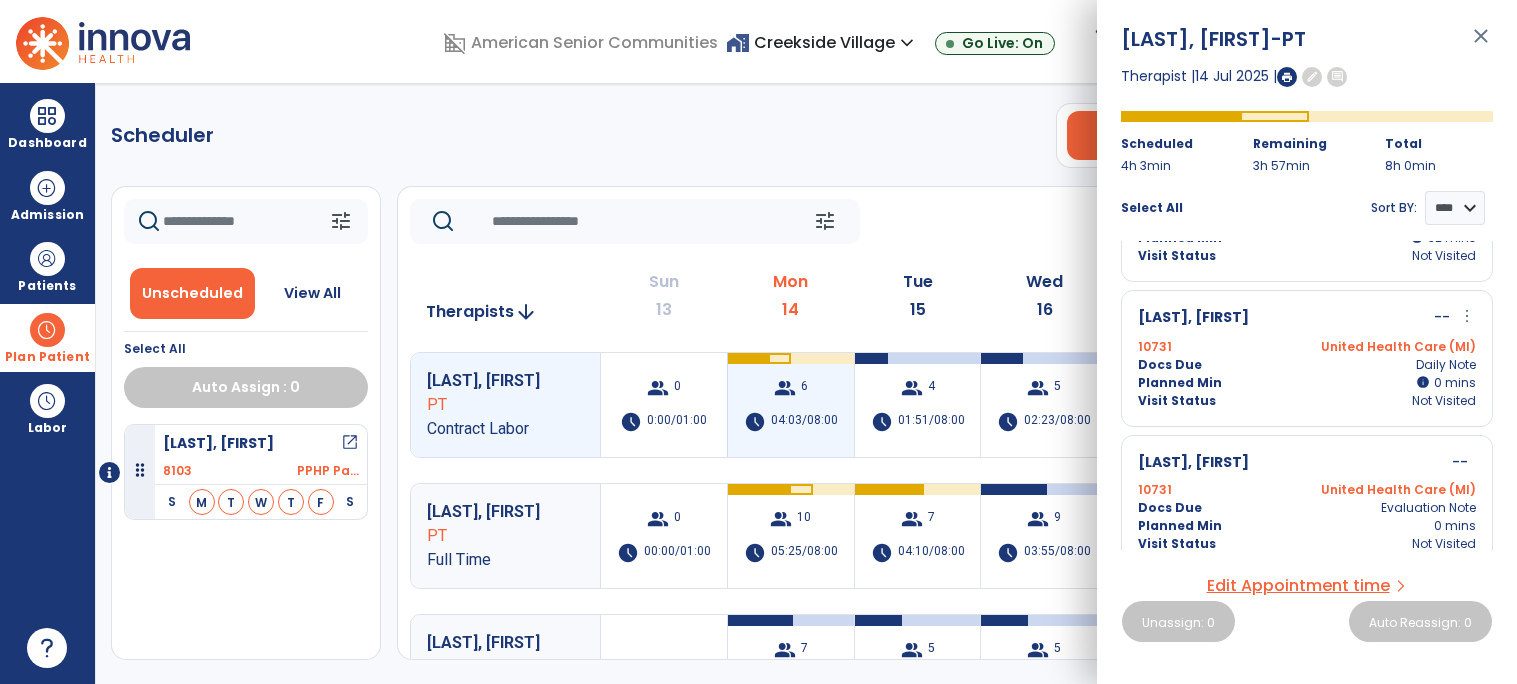 scroll, scrollTop: 658, scrollLeft: 0, axis: vertical 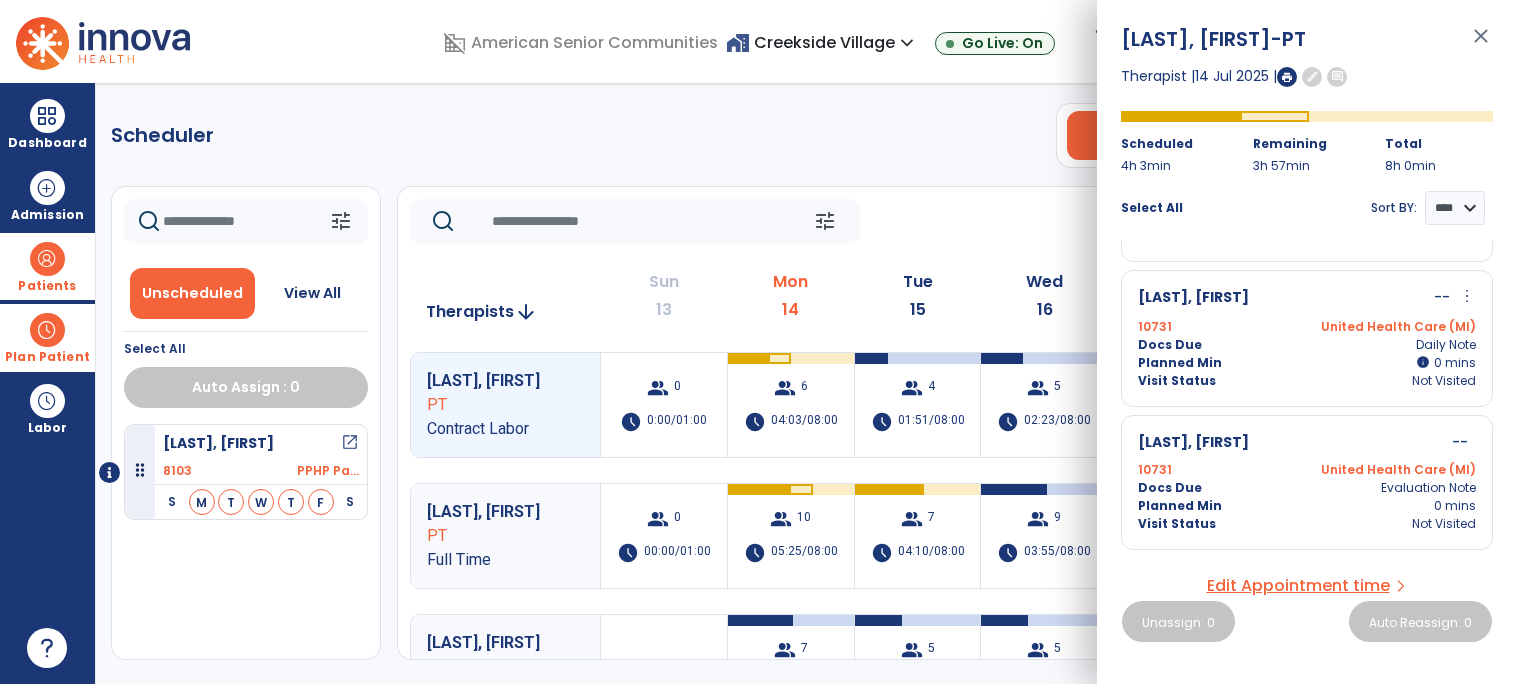 click at bounding box center [47, 259] 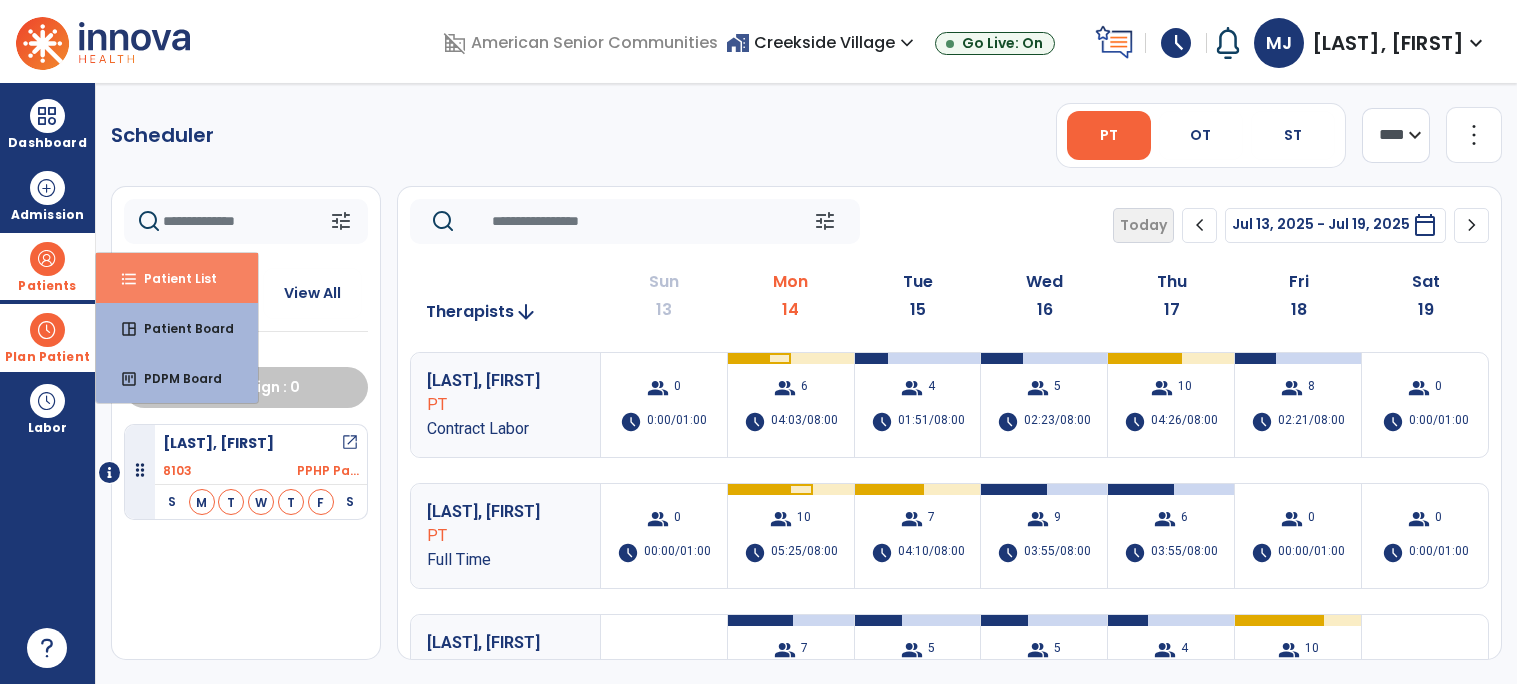 click on "Patient List" at bounding box center (172, 278) 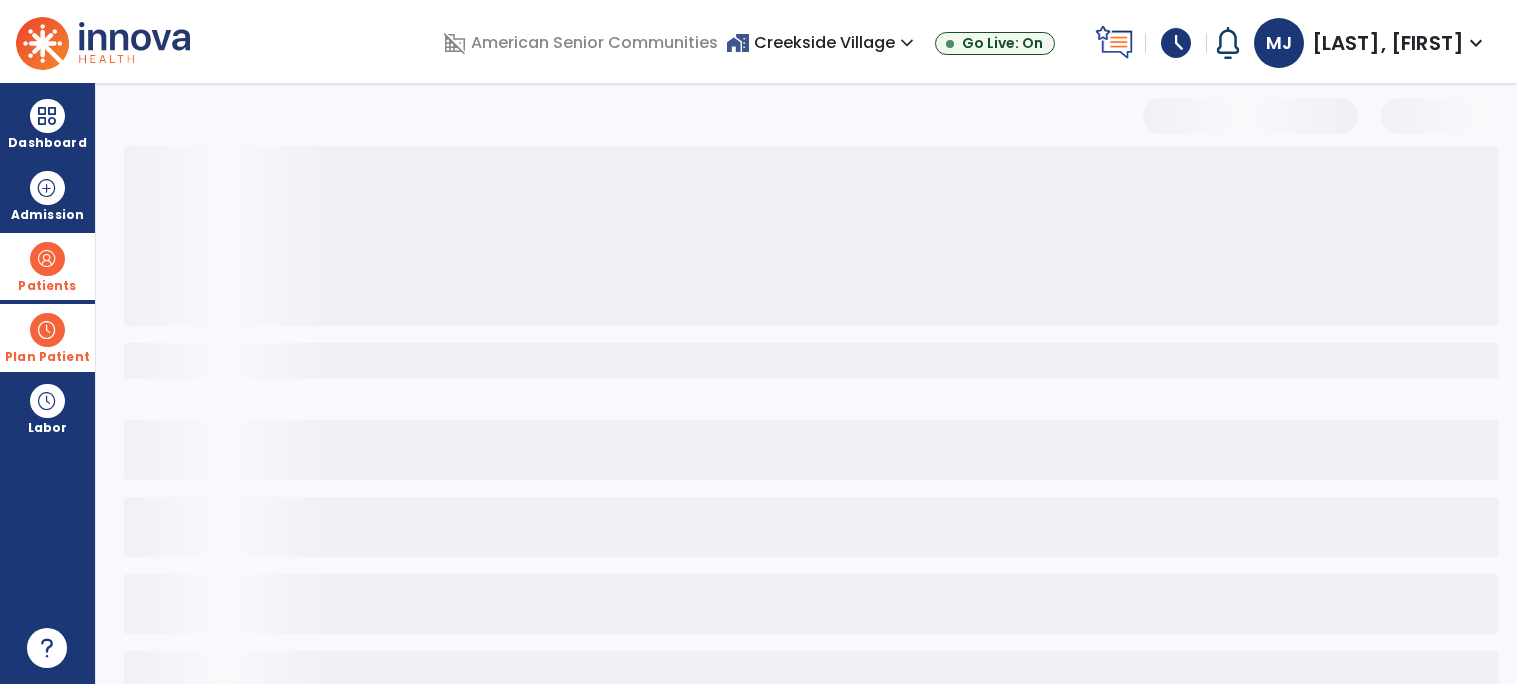 select on "***" 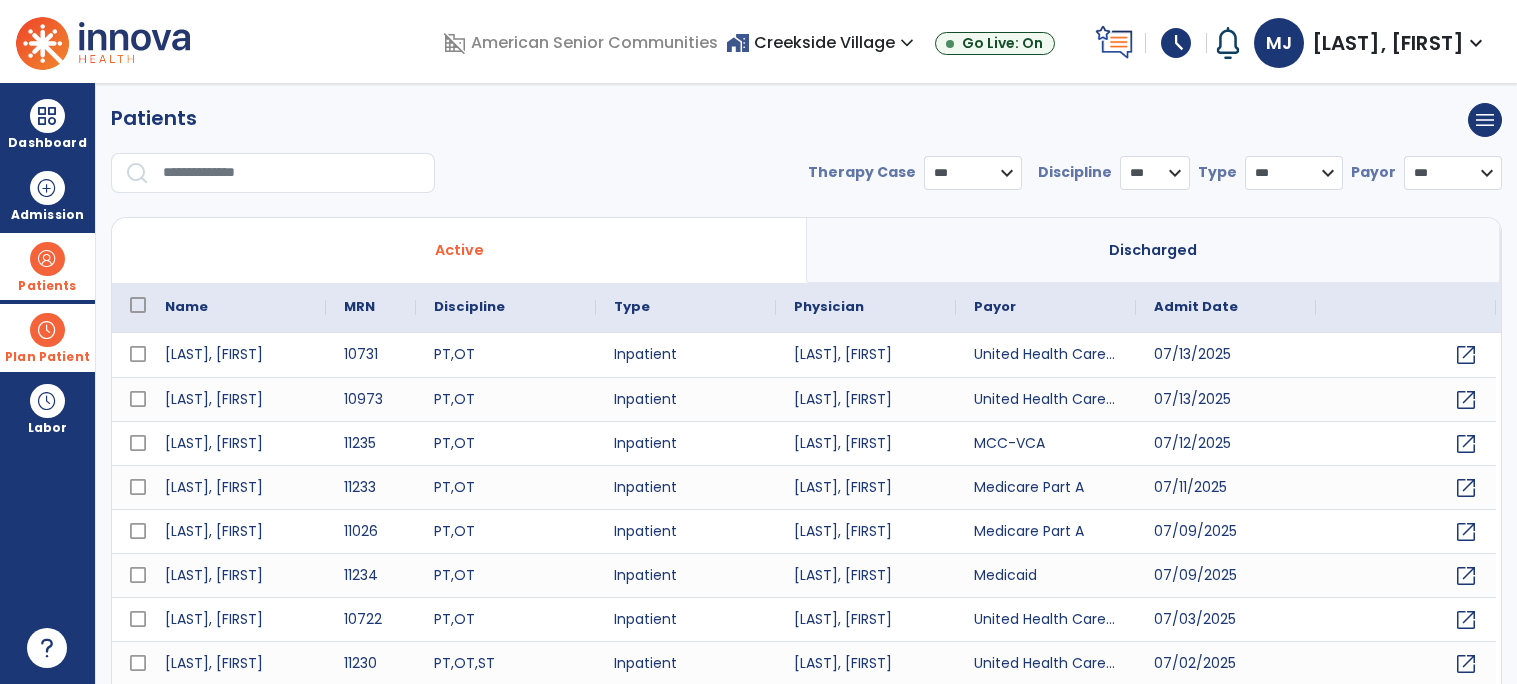 click at bounding box center (292, 173) 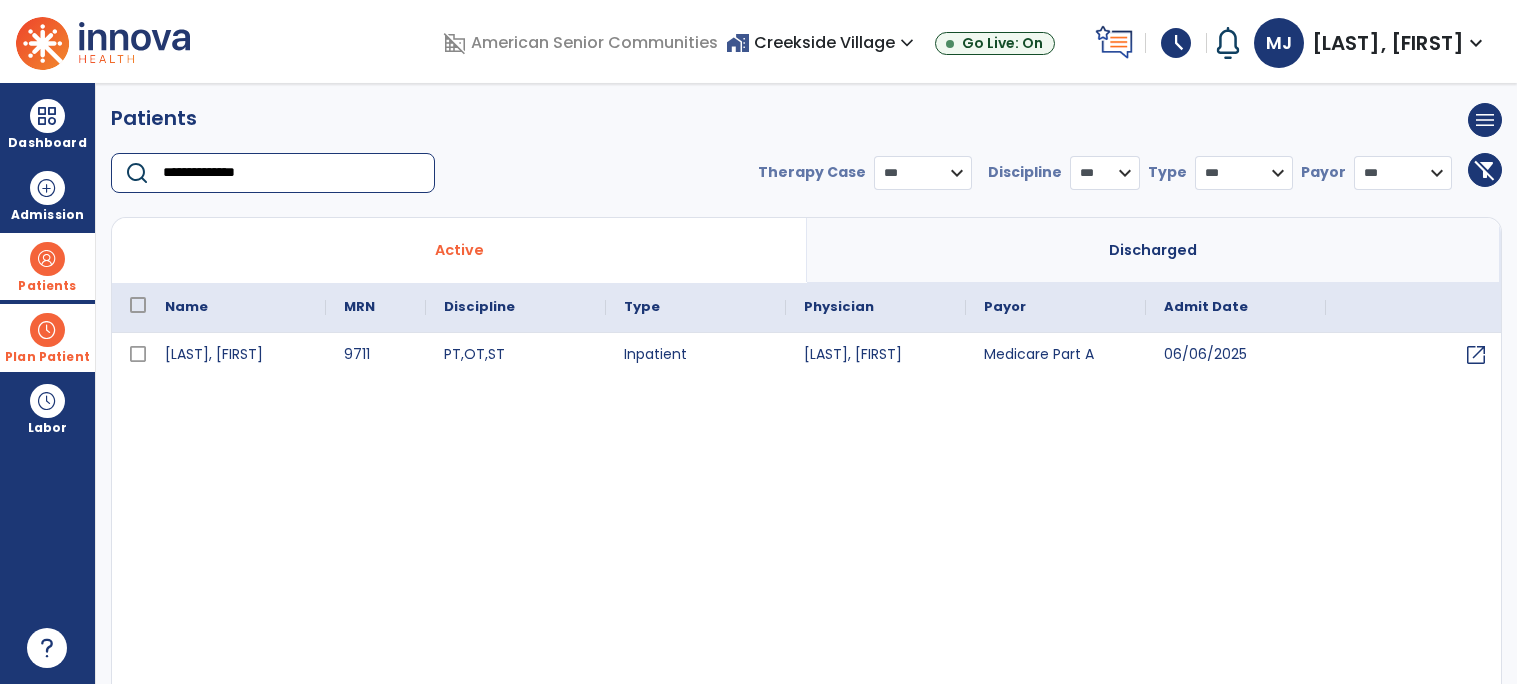 type on "**********" 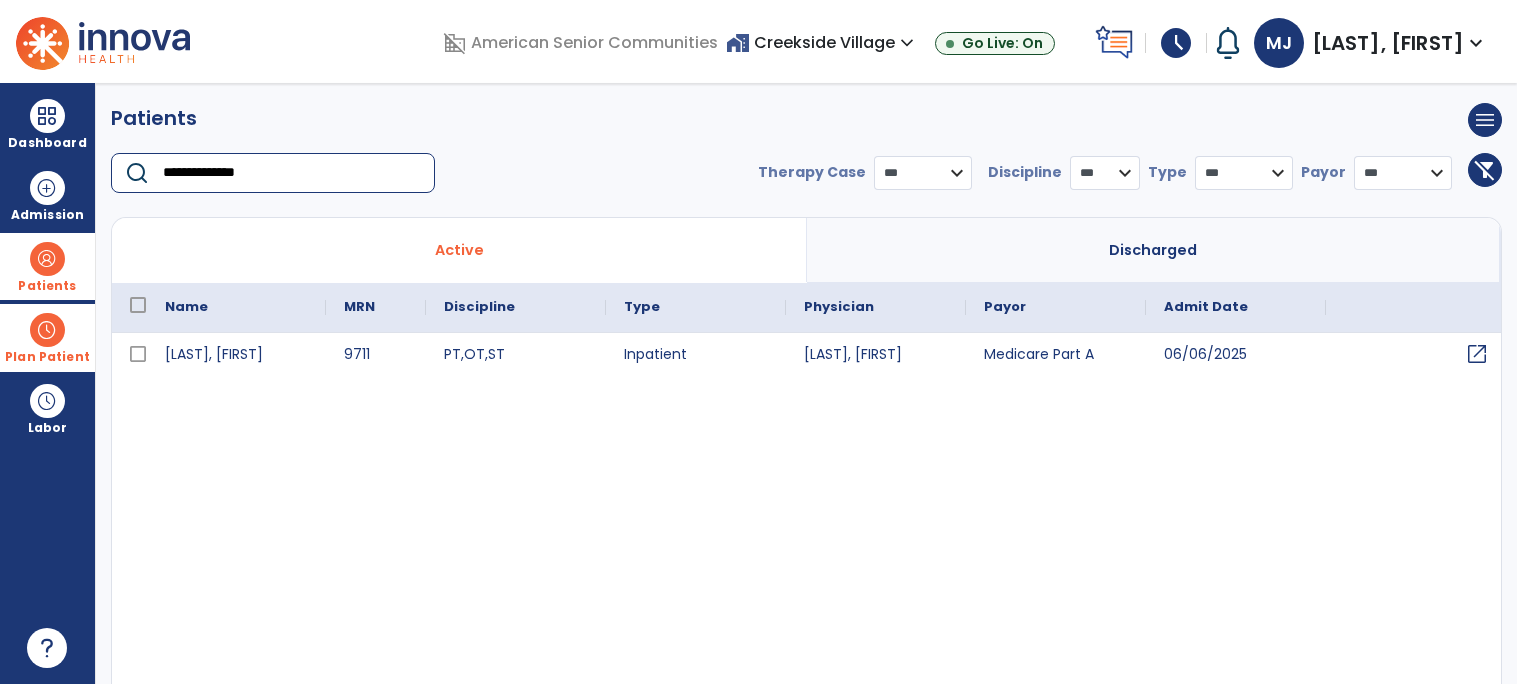 click on "open_in_new" at bounding box center (1477, 354) 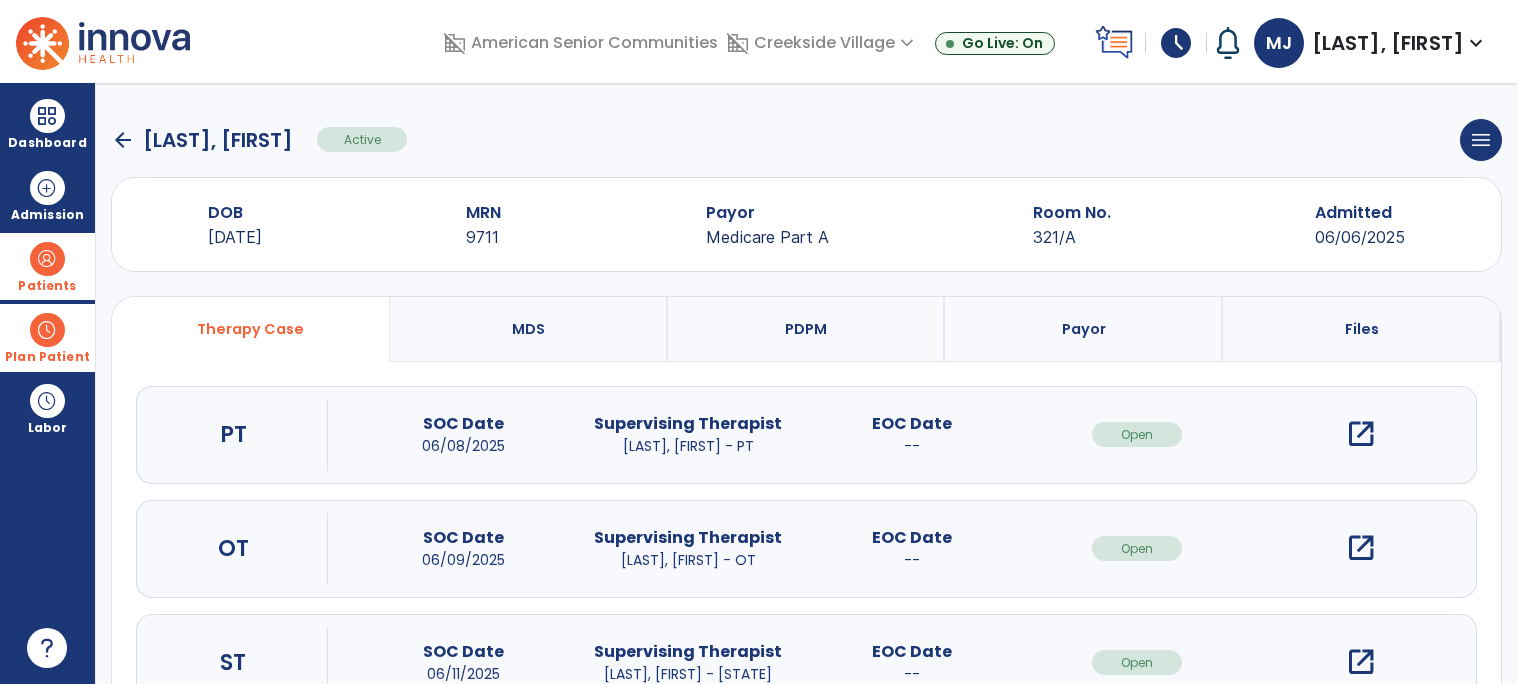 click on "PDPM" at bounding box center [807, 329] 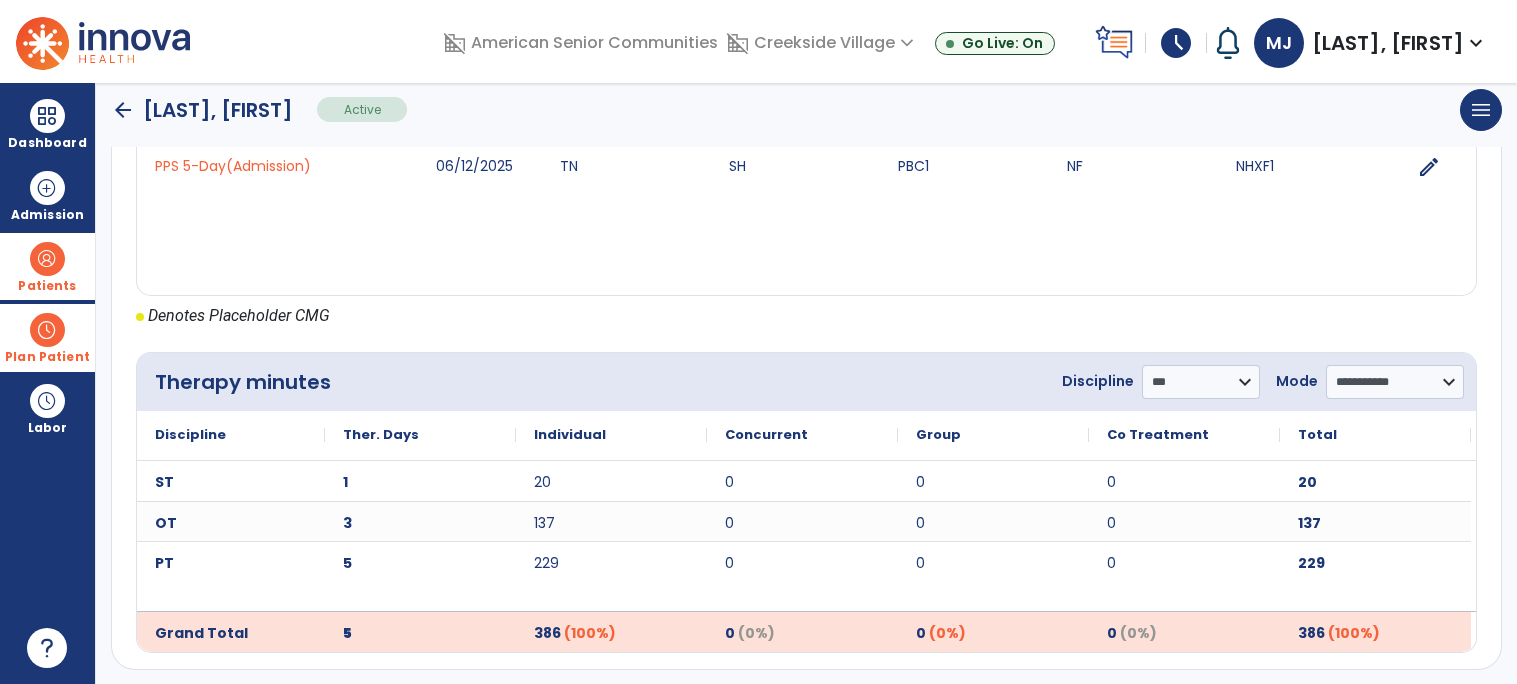 scroll, scrollTop: 918, scrollLeft: 0, axis: vertical 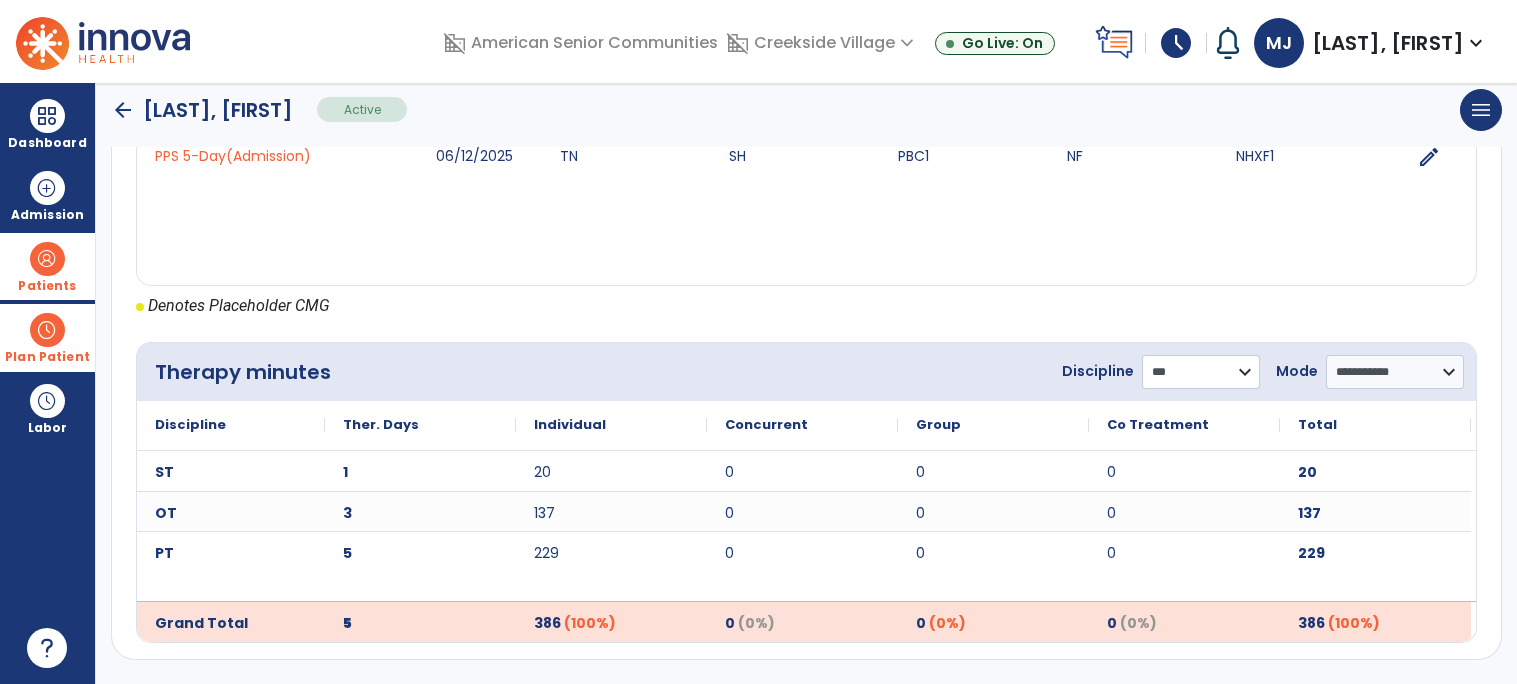click on "**********" 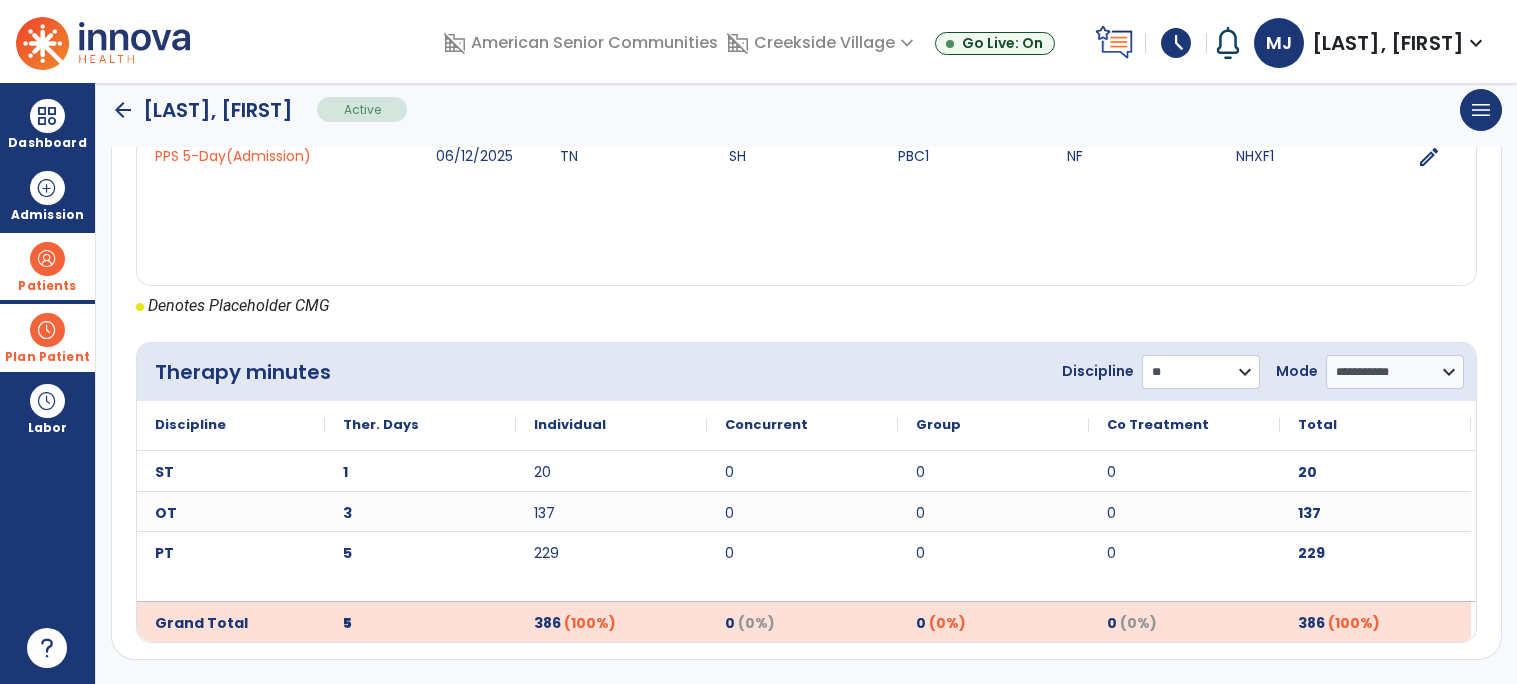 click on "**********" 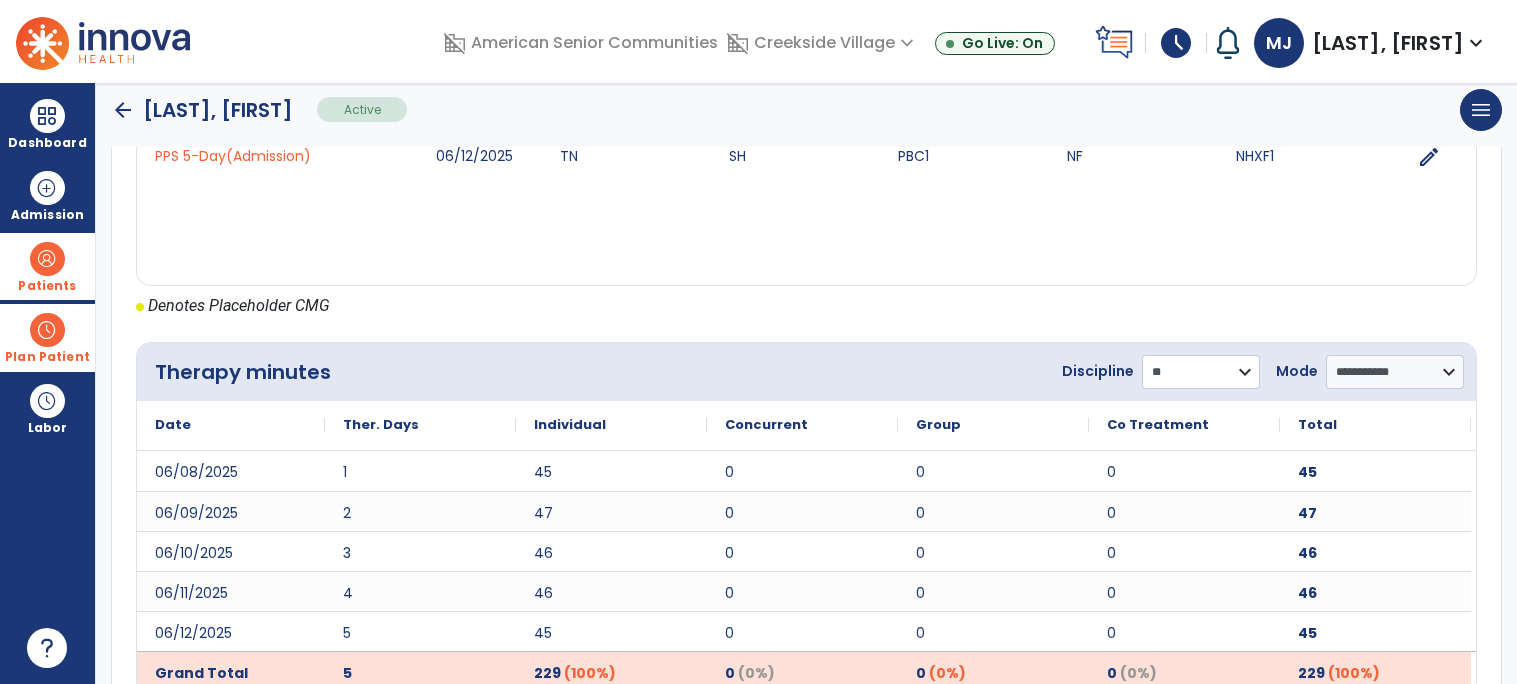 scroll, scrollTop: 969, scrollLeft: 0, axis: vertical 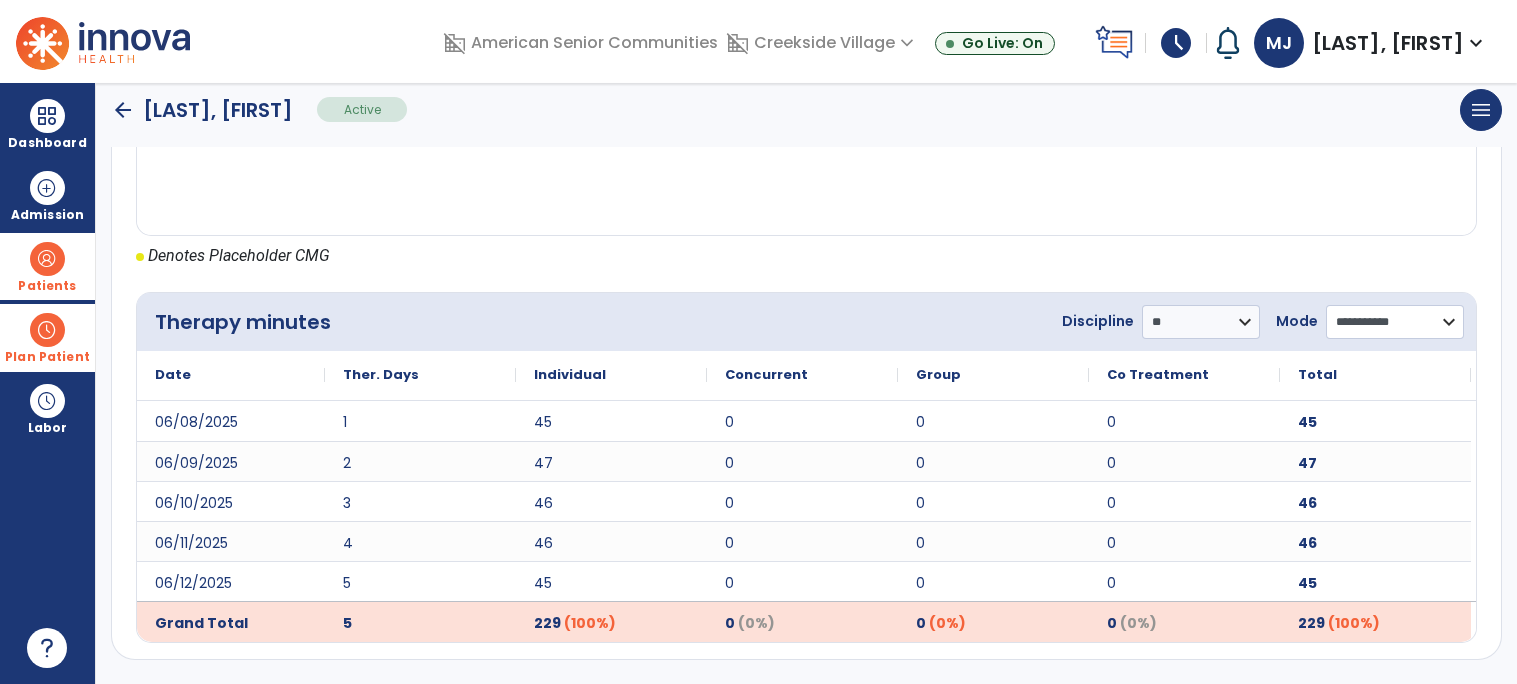 click on "**********" 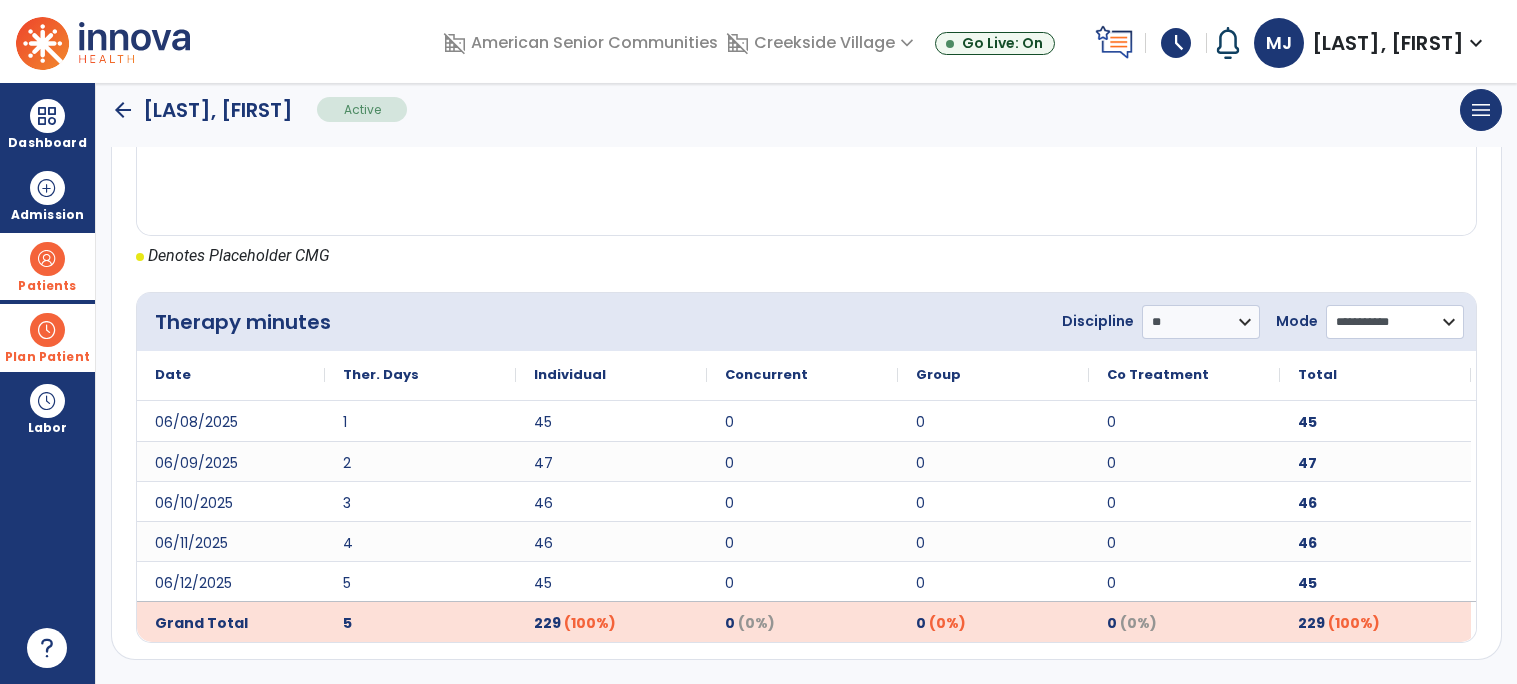 select on "**********" 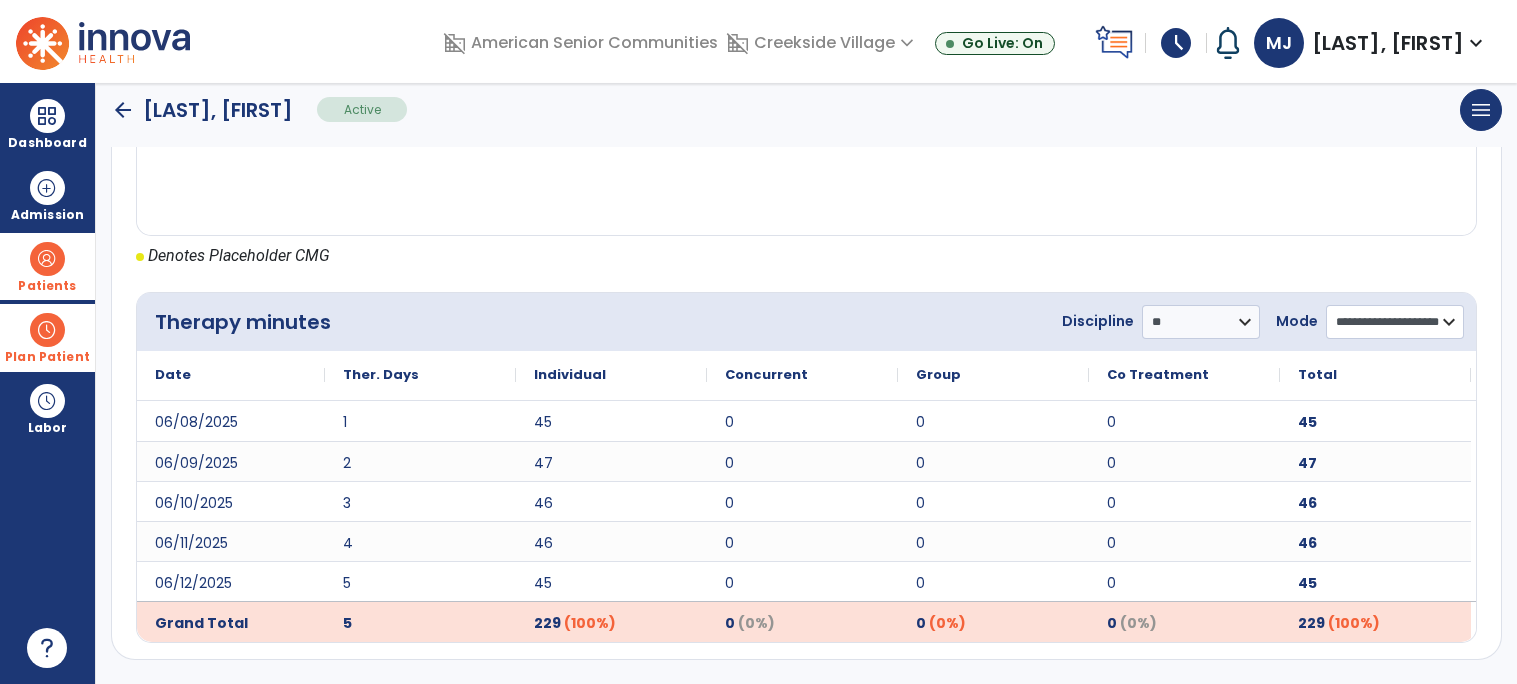 click on "**********" 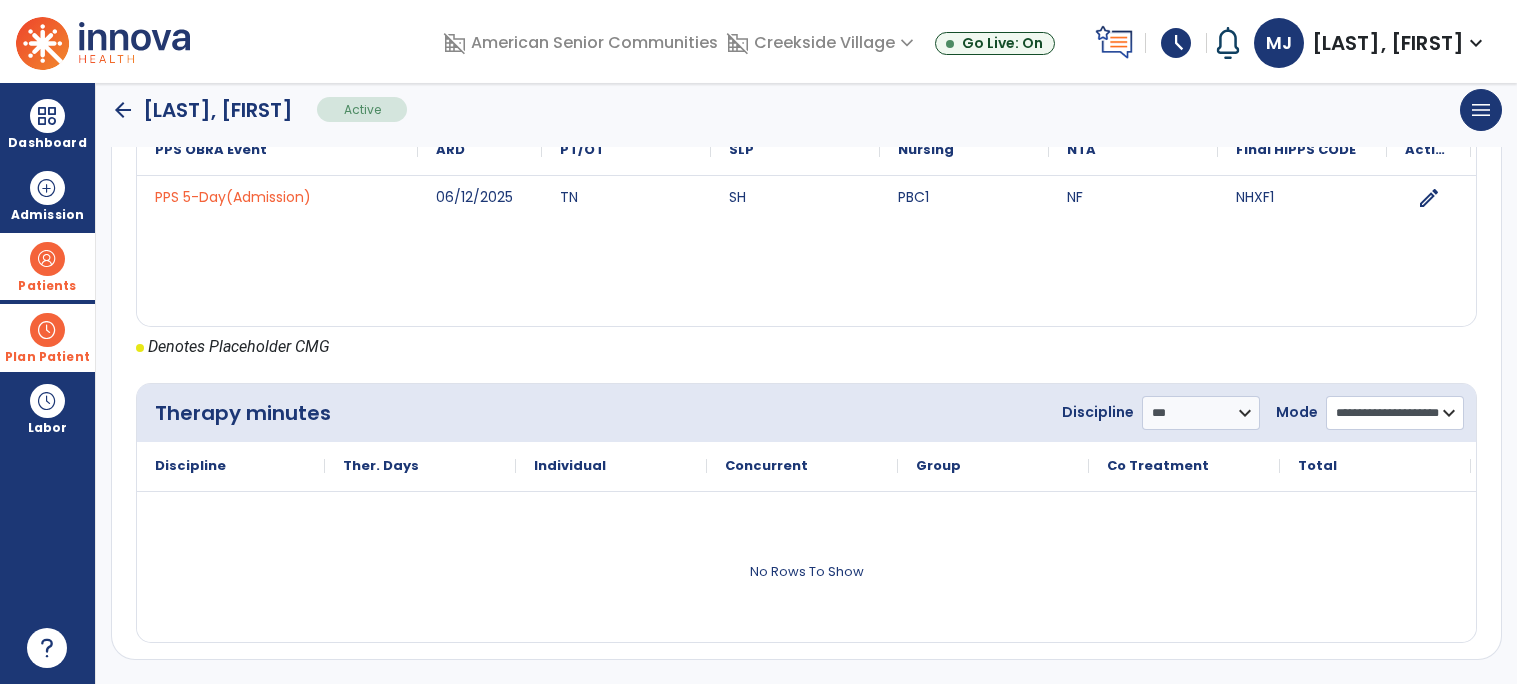 scroll, scrollTop: 919, scrollLeft: 0, axis: vertical 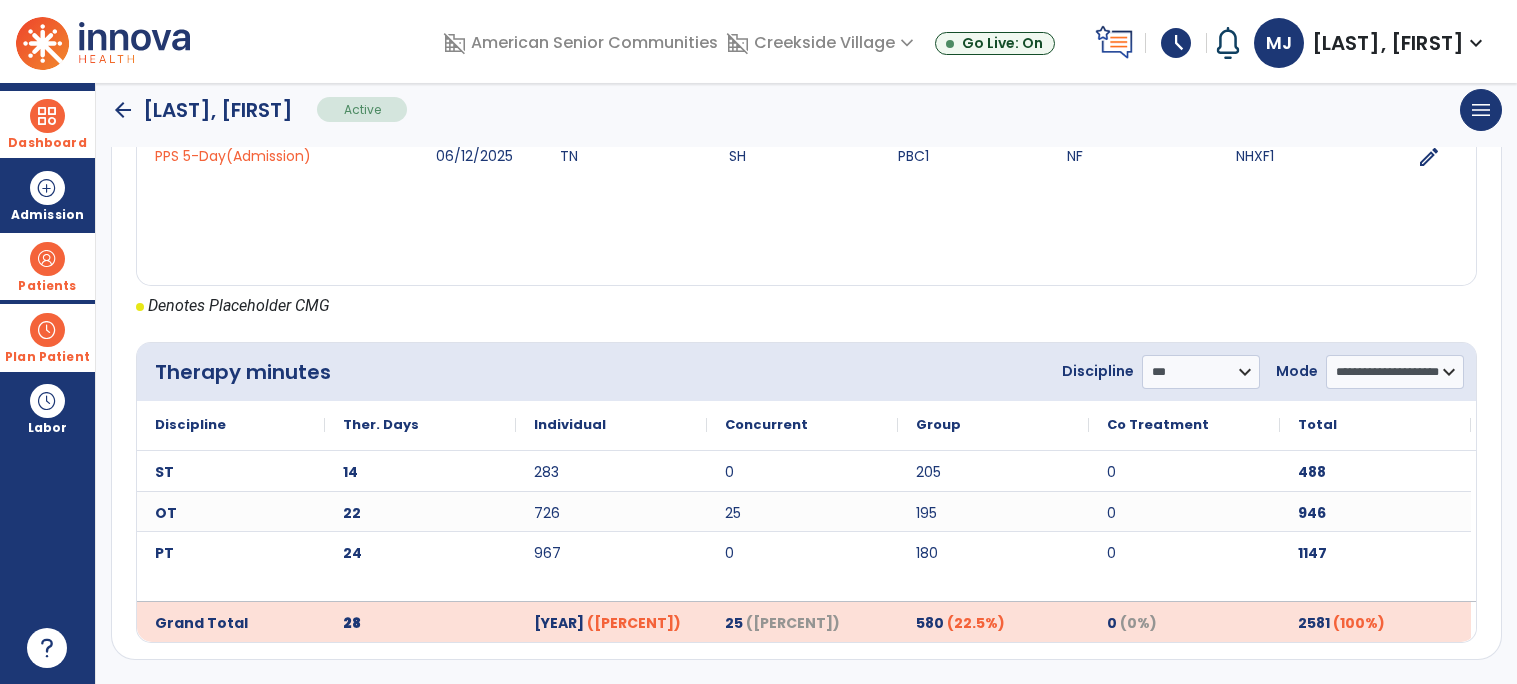 click at bounding box center [47, 116] 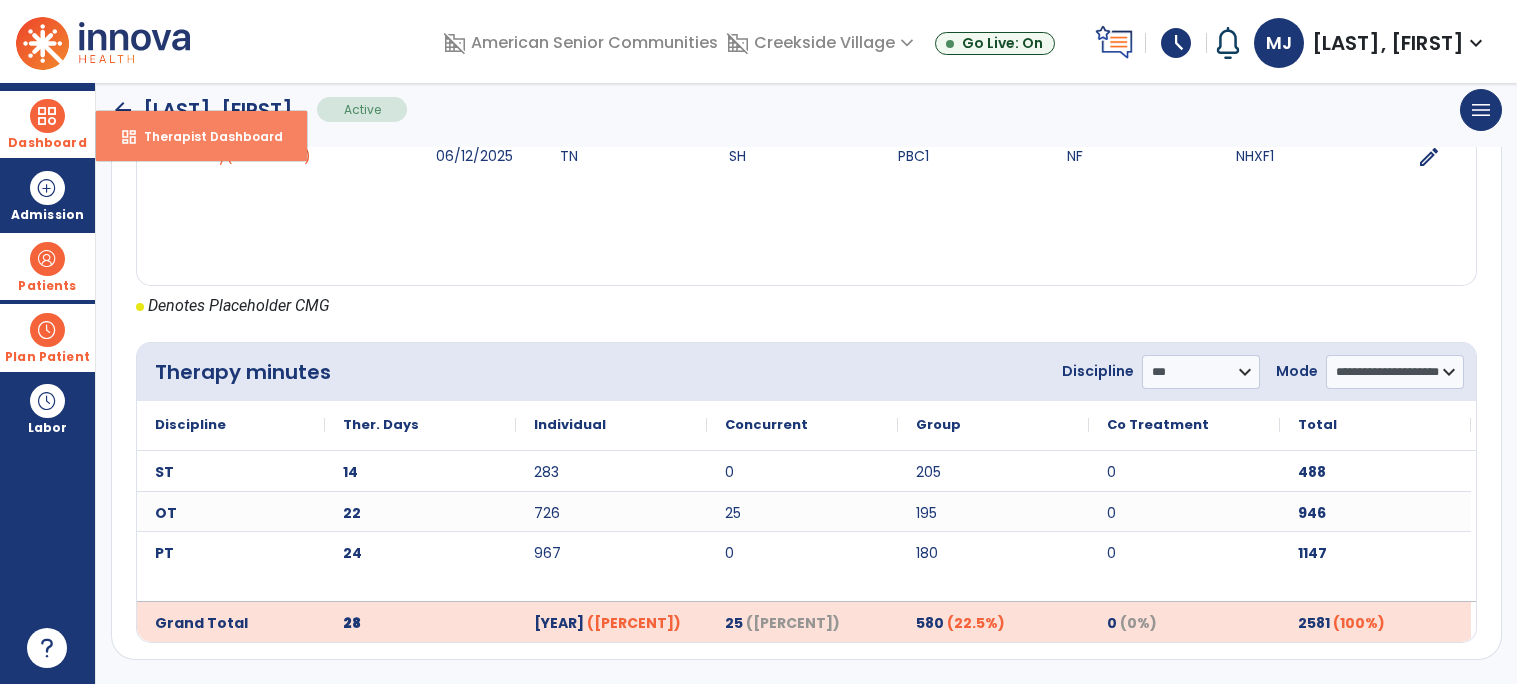 click on "Therapist Dashboard" at bounding box center (205, 136) 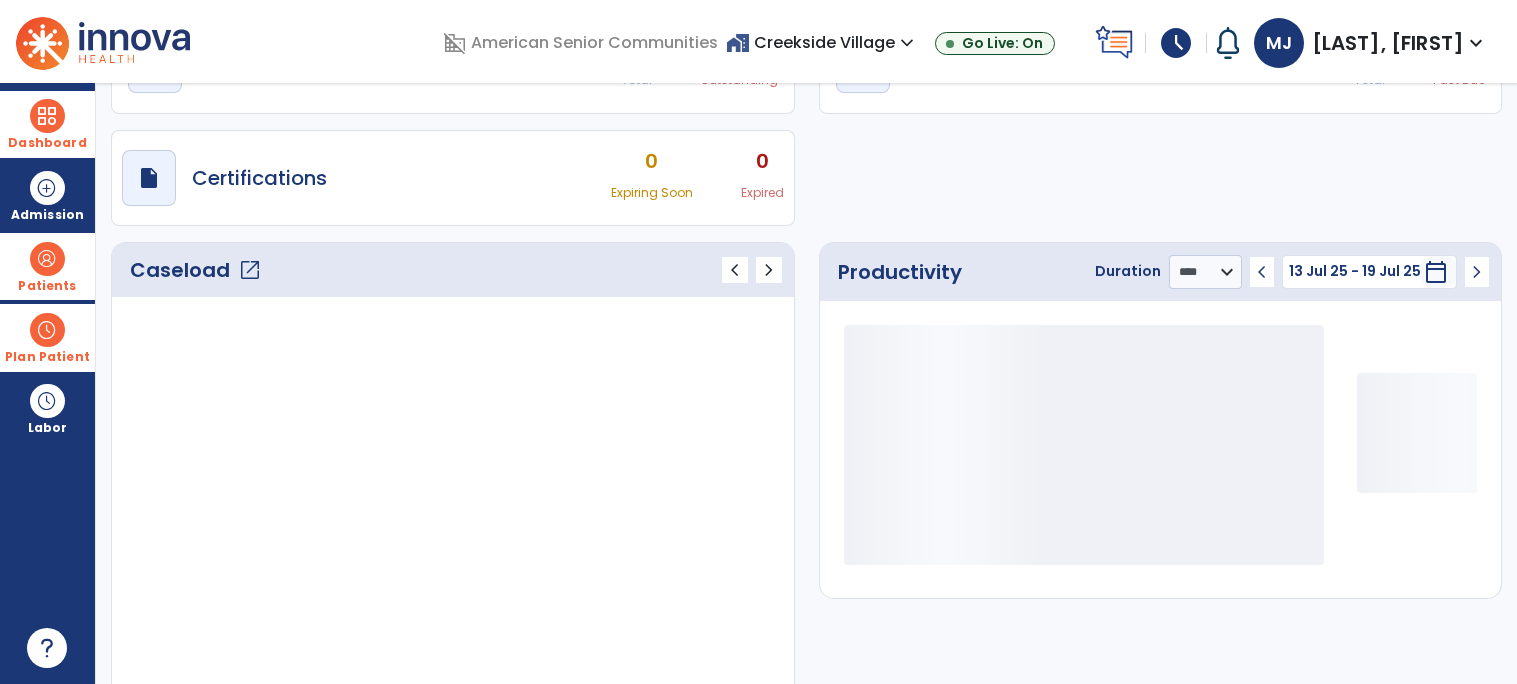 scroll, scrollTop: 125, scrollLeft: 0, axis: vertical 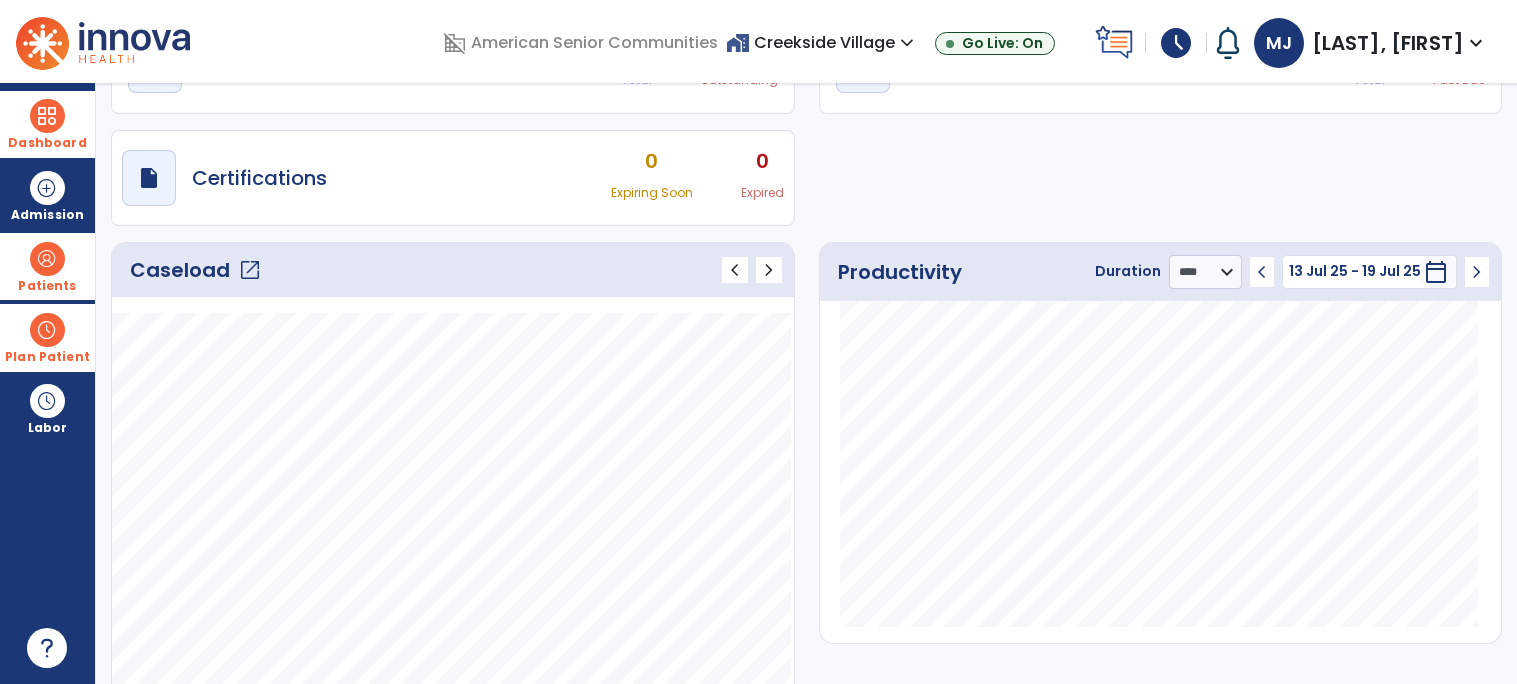 click at bounding box center [47, 259] 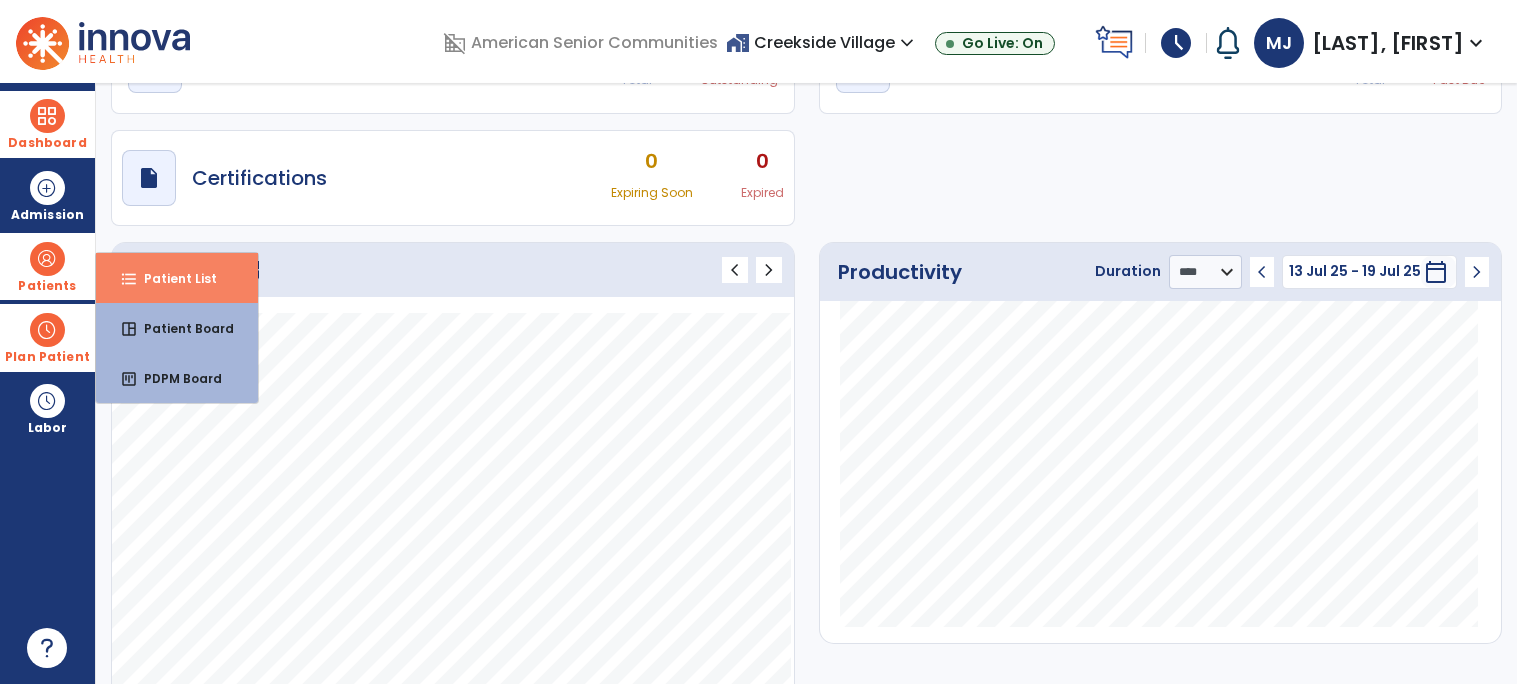 click on "format_list_bulleted  Patient List" at bounding box center (177, 278) 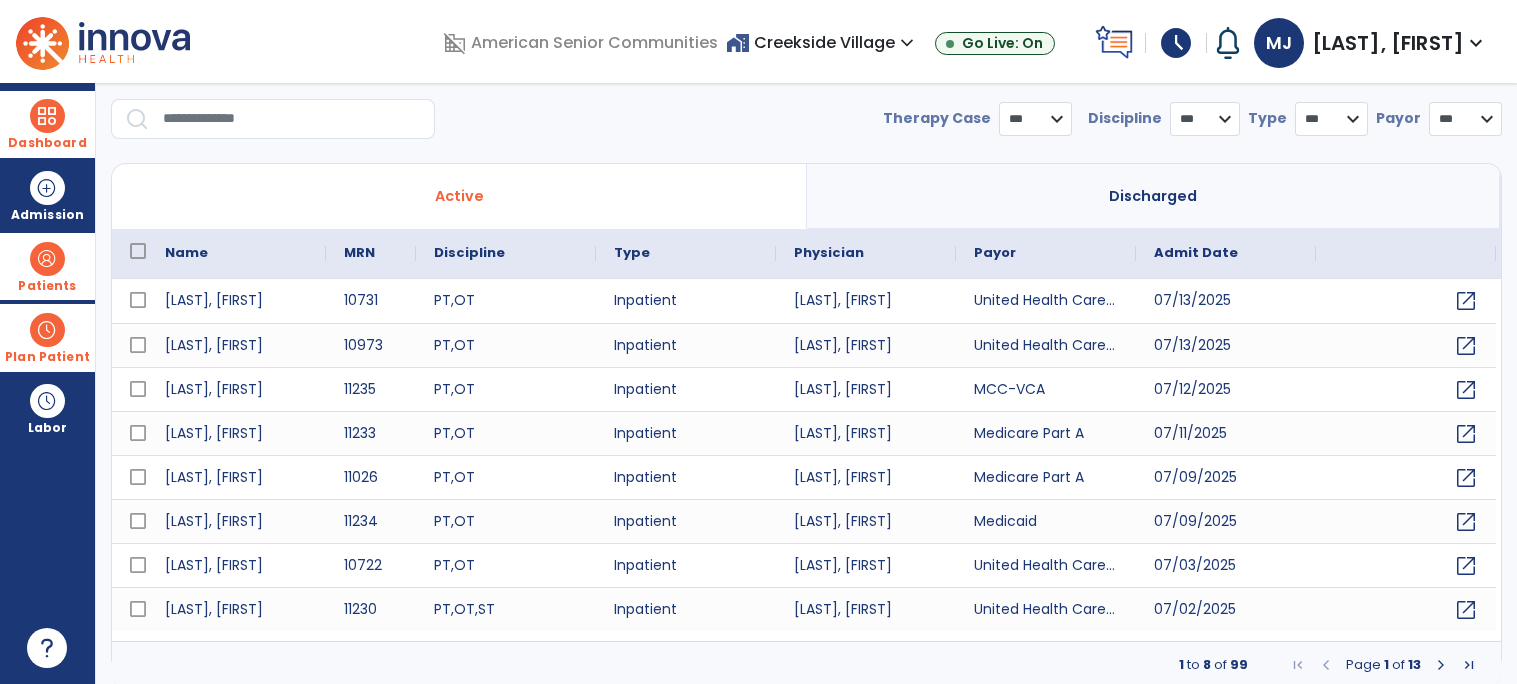 scroll, scrollTop: 58, scrollLeft: 0, axis: vertical 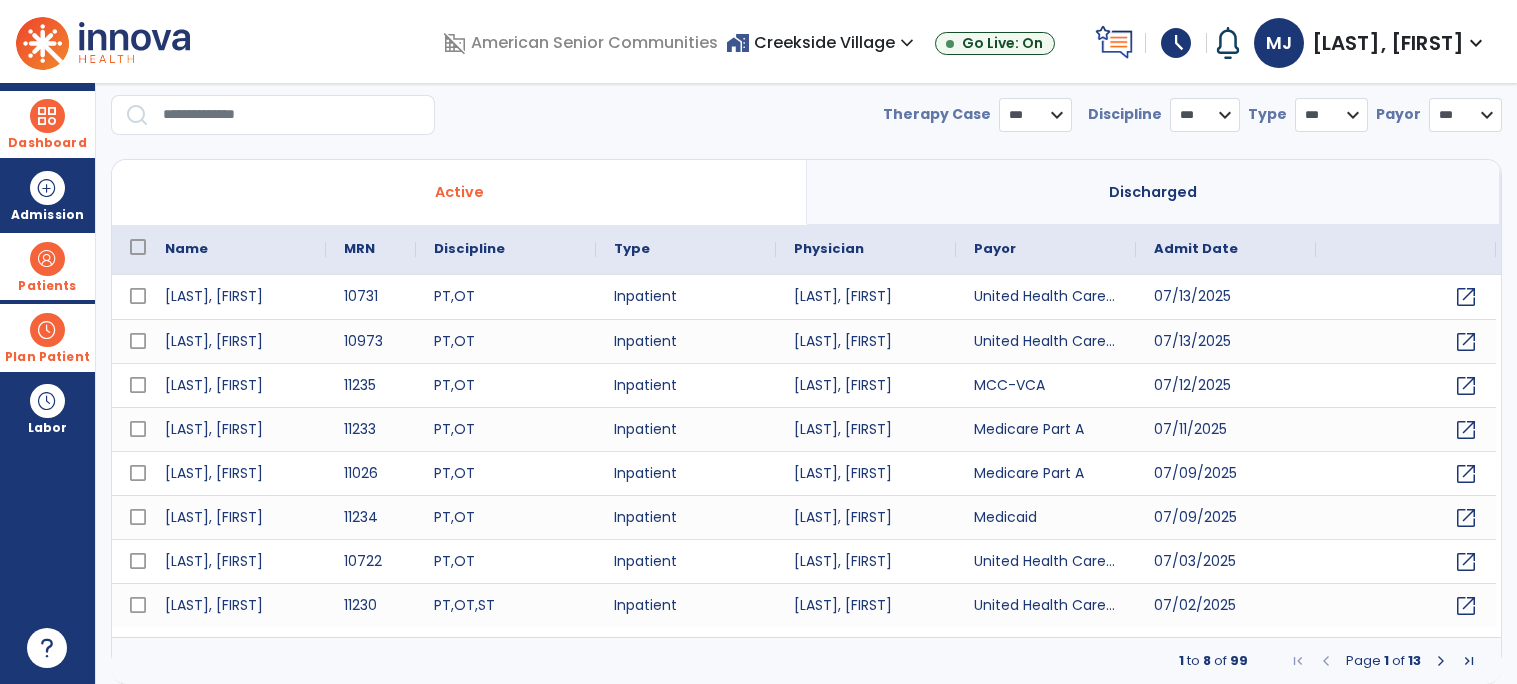 select on "***" 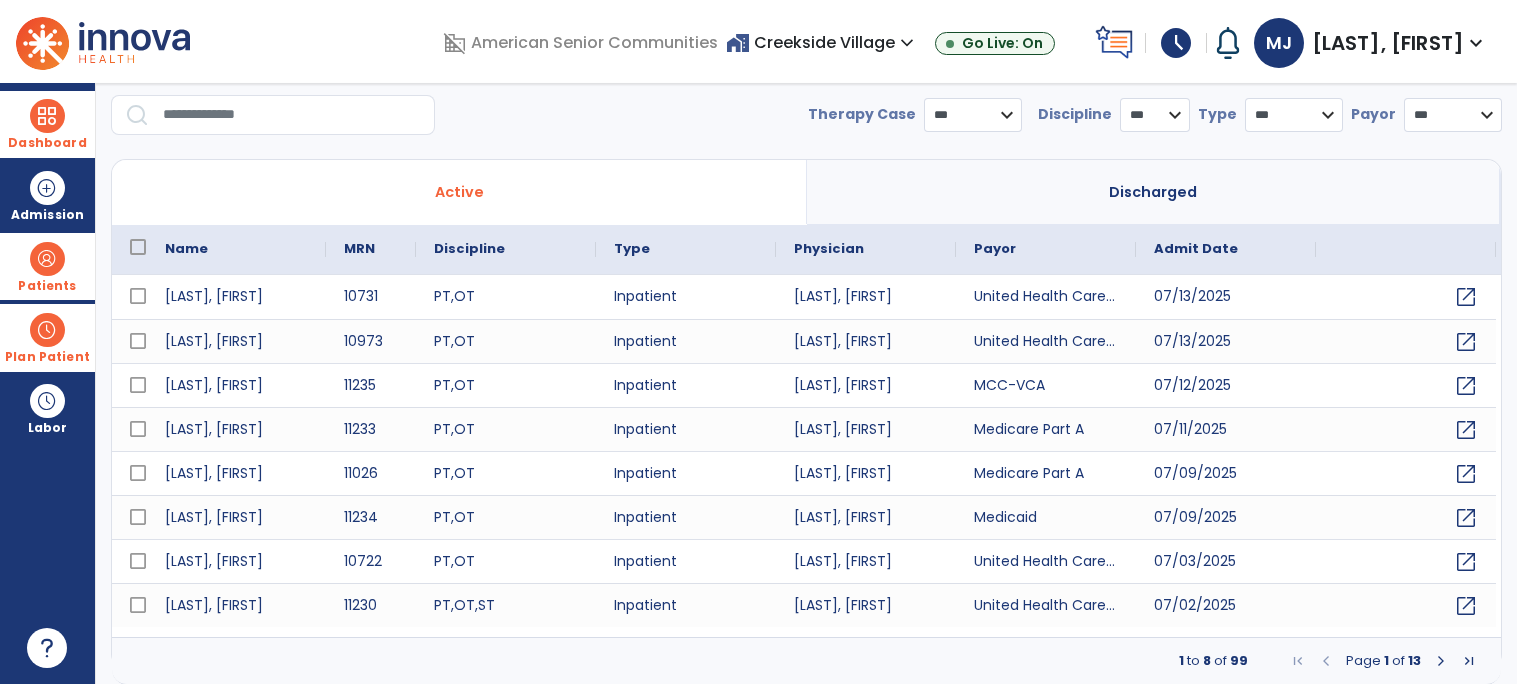 click at bounding box center (292, 115) 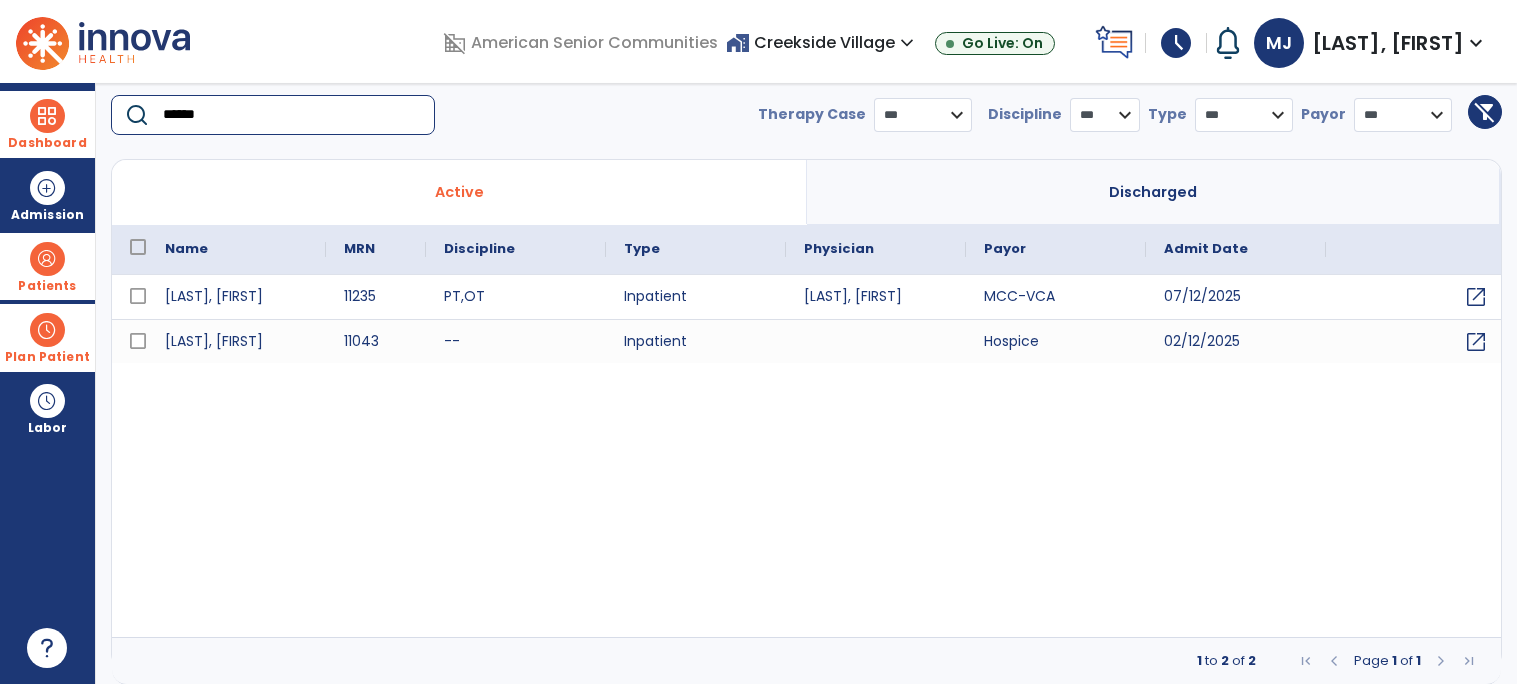 type on "******" 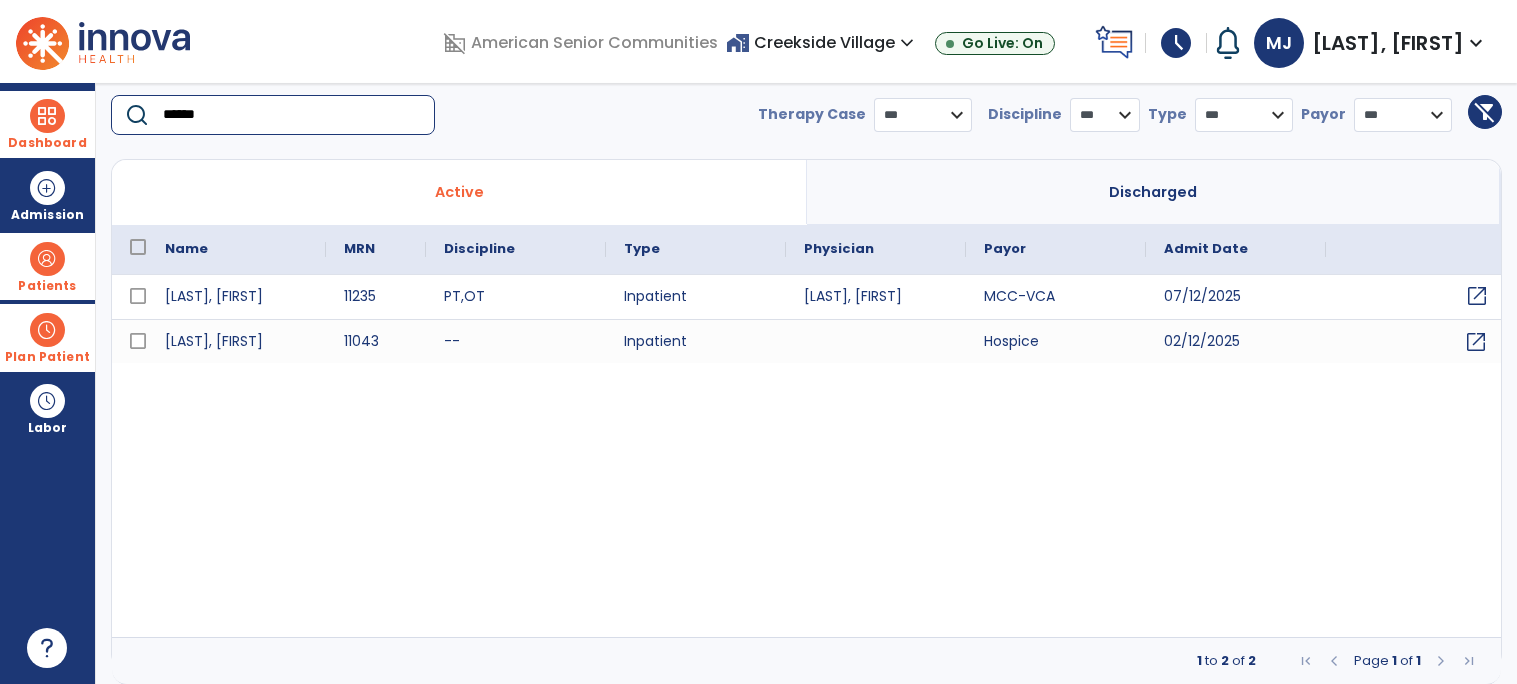 click on "open_in_new" at bounding box center [1477, 296] 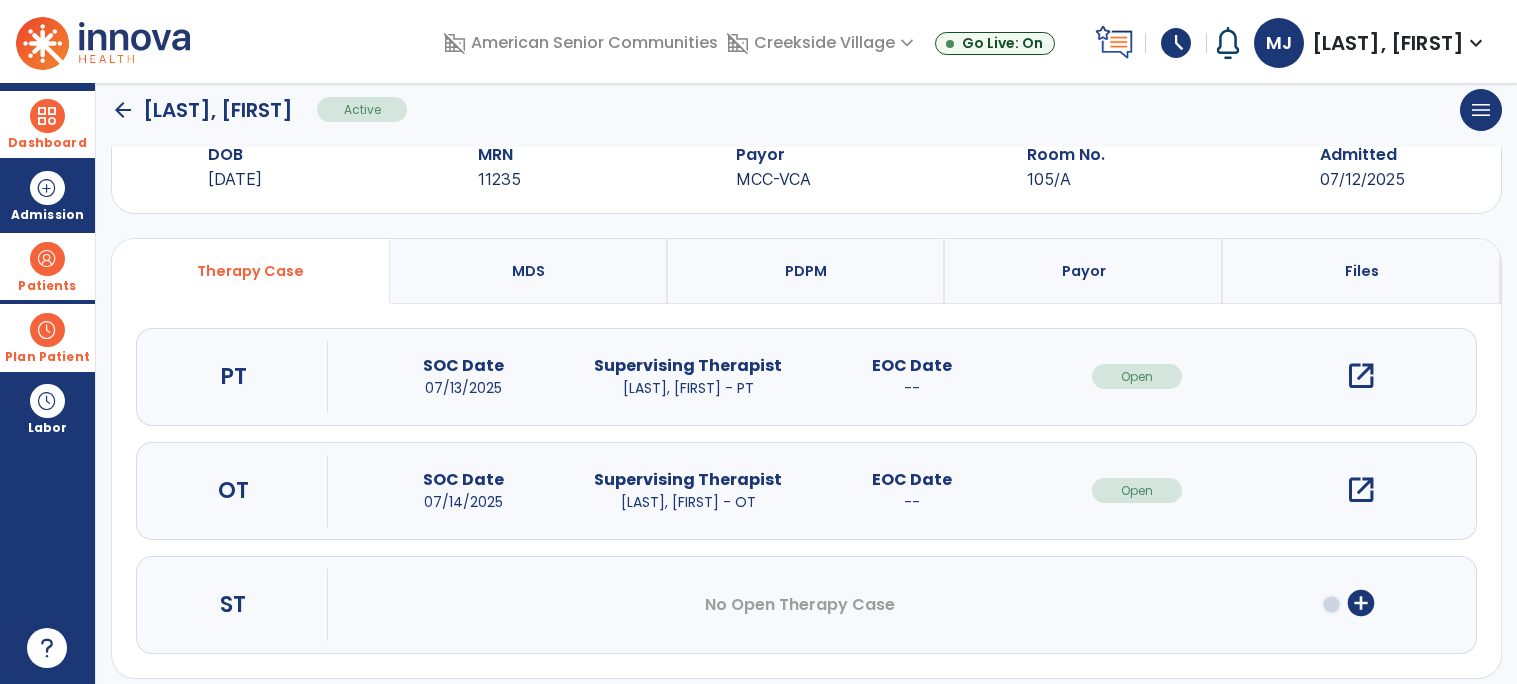 click on "open_in_new" at bounding box center [1361, 376] 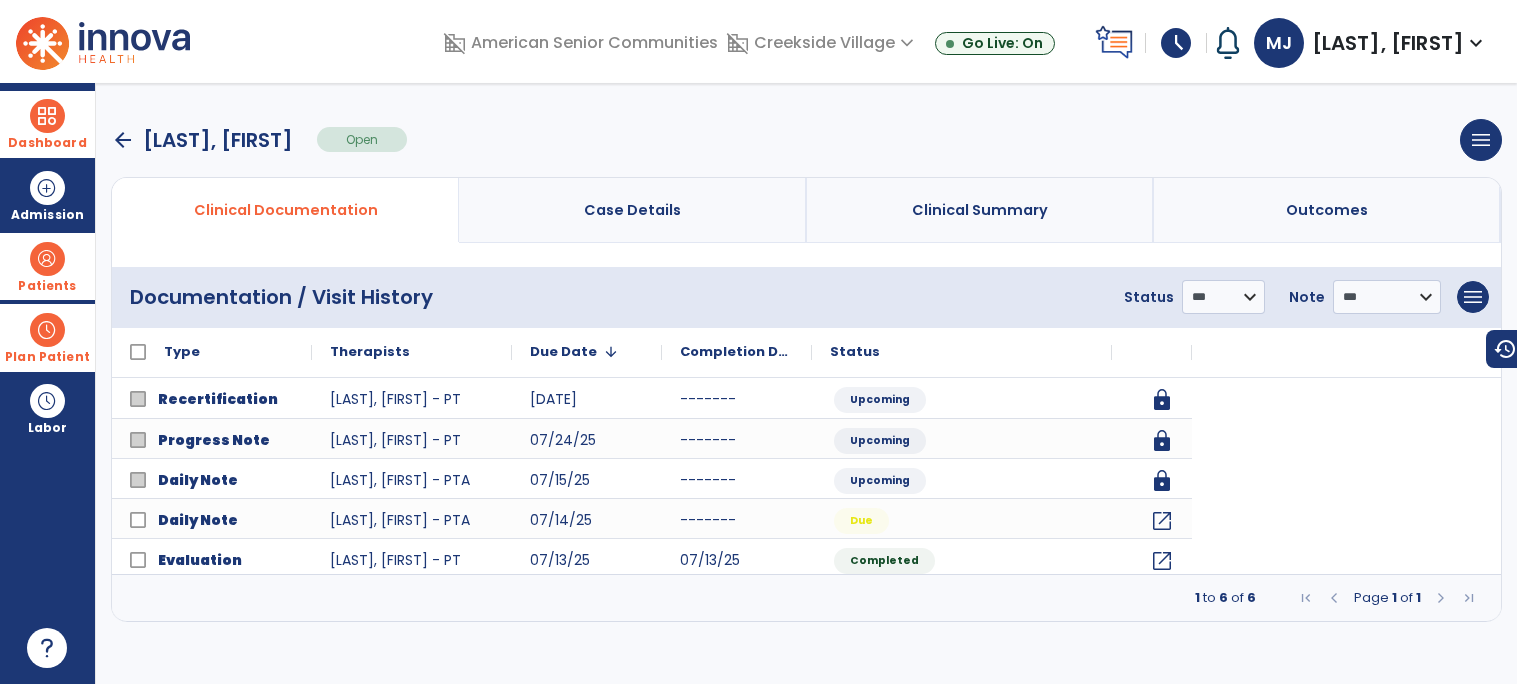 scroll, scrollTop: 0, scrollLeft: 0, axis: both 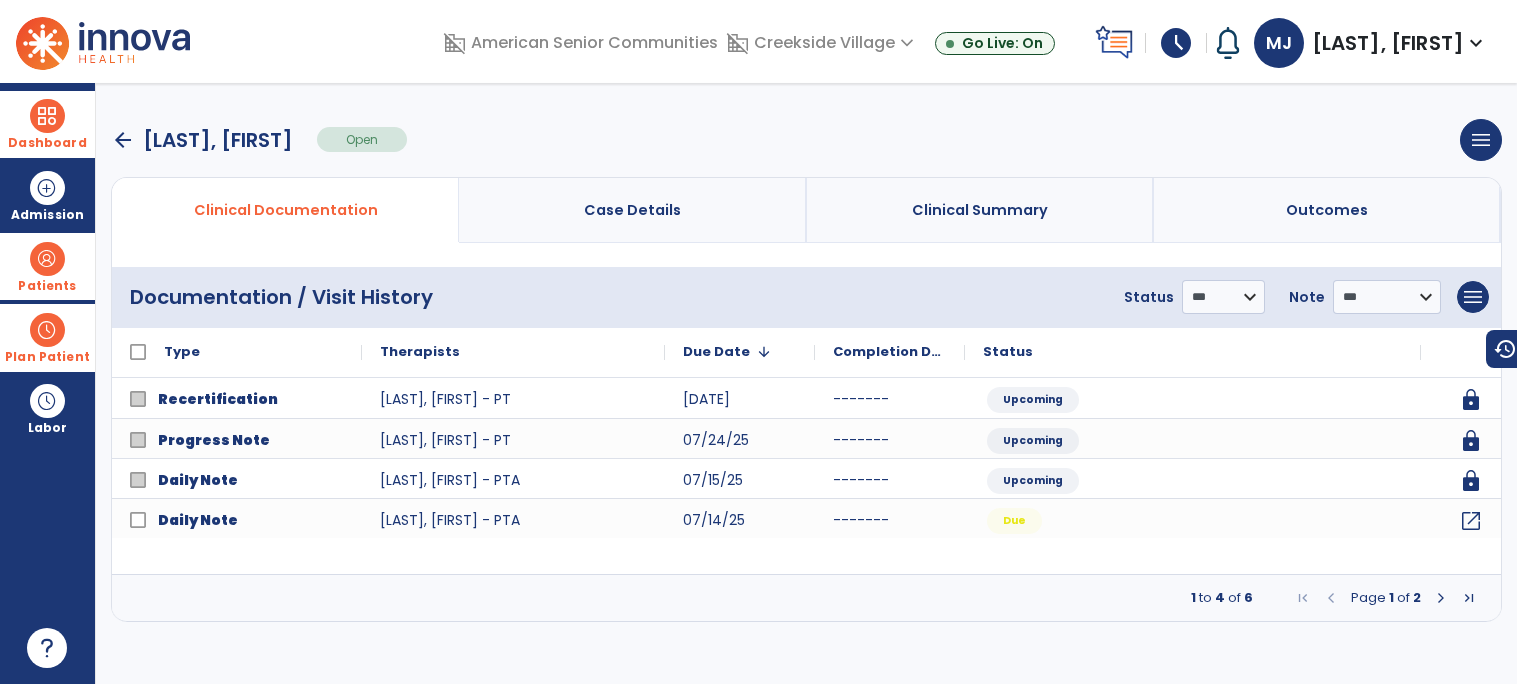 click at bounding box center (1441, 598) 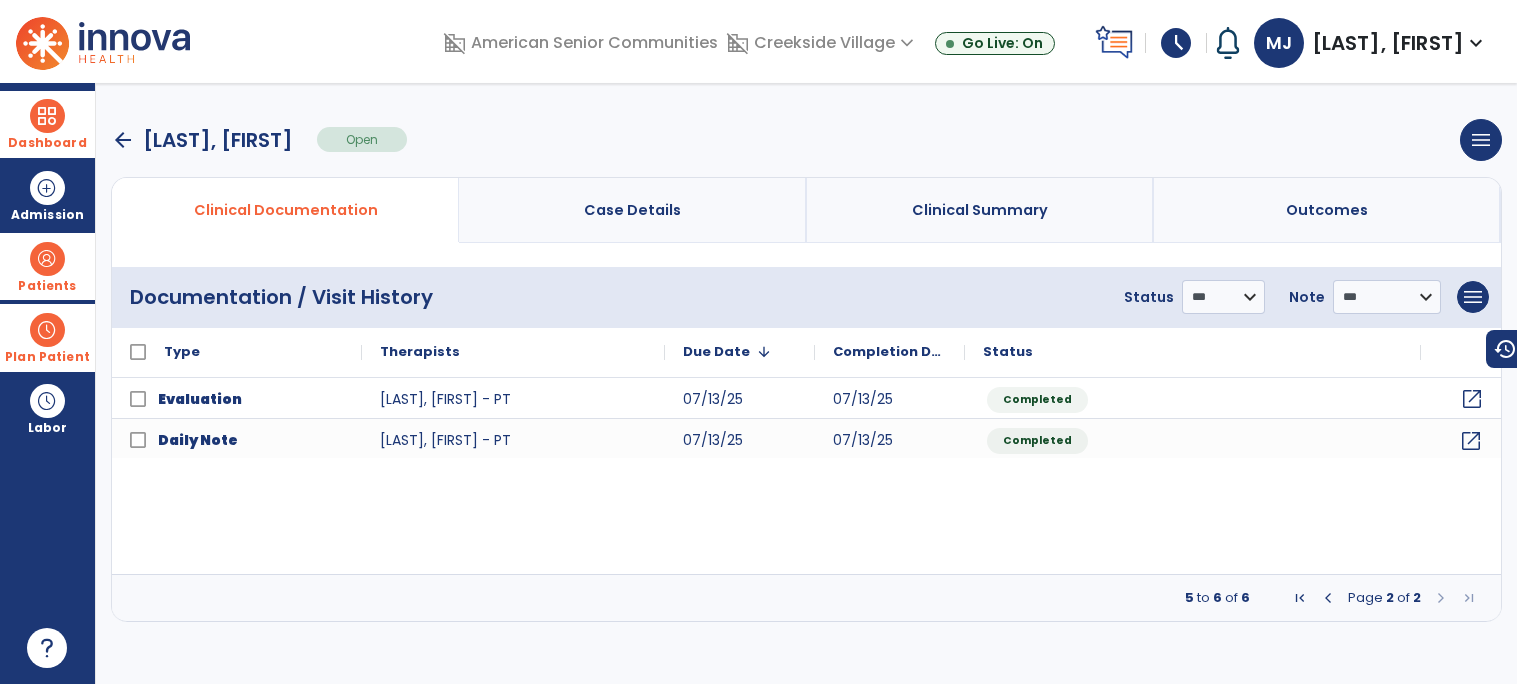 click on "open_in_new" 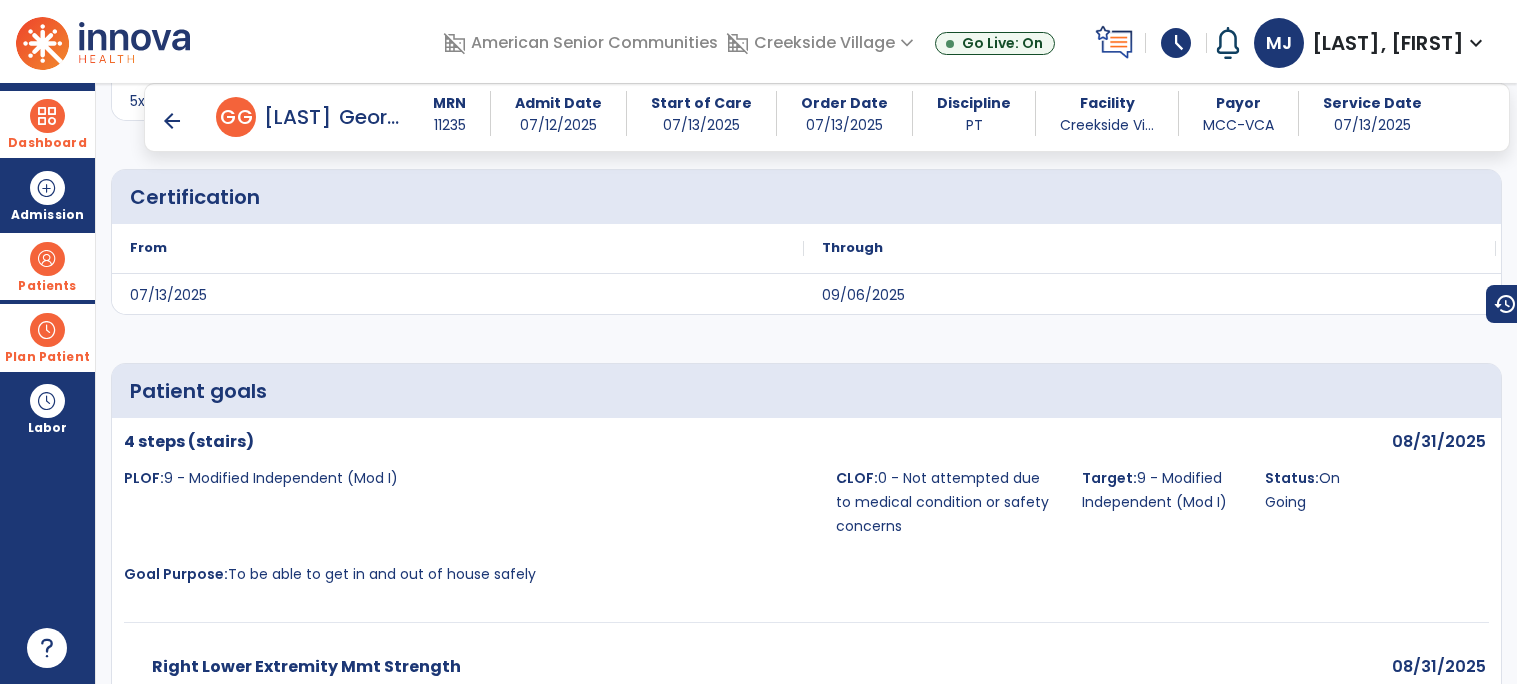 scroll, scrollTop: 5015, scrollLeft: 0, axis: vertical 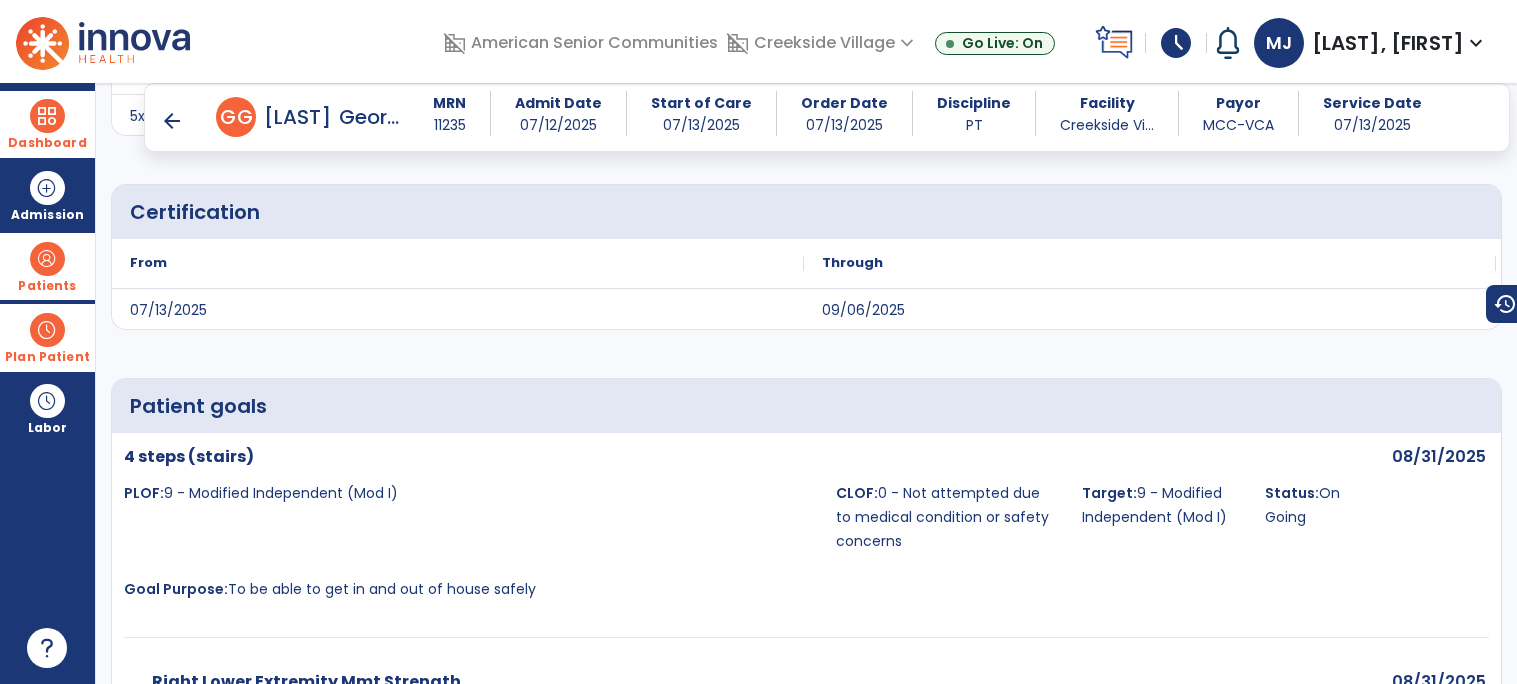 click on "arrow_back" at bounding box center [172, 121] 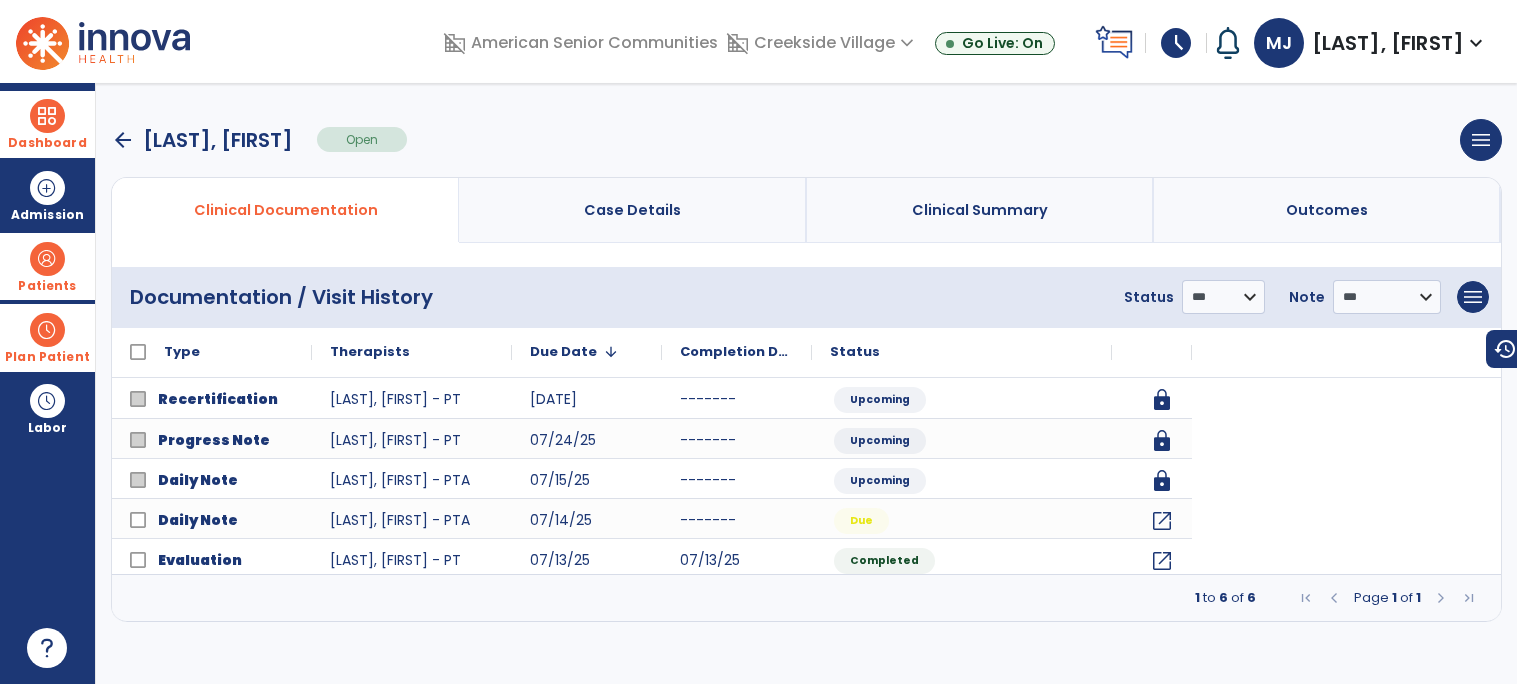 click on "[LAST], [FIRST]" at bounding box center [218, 140] 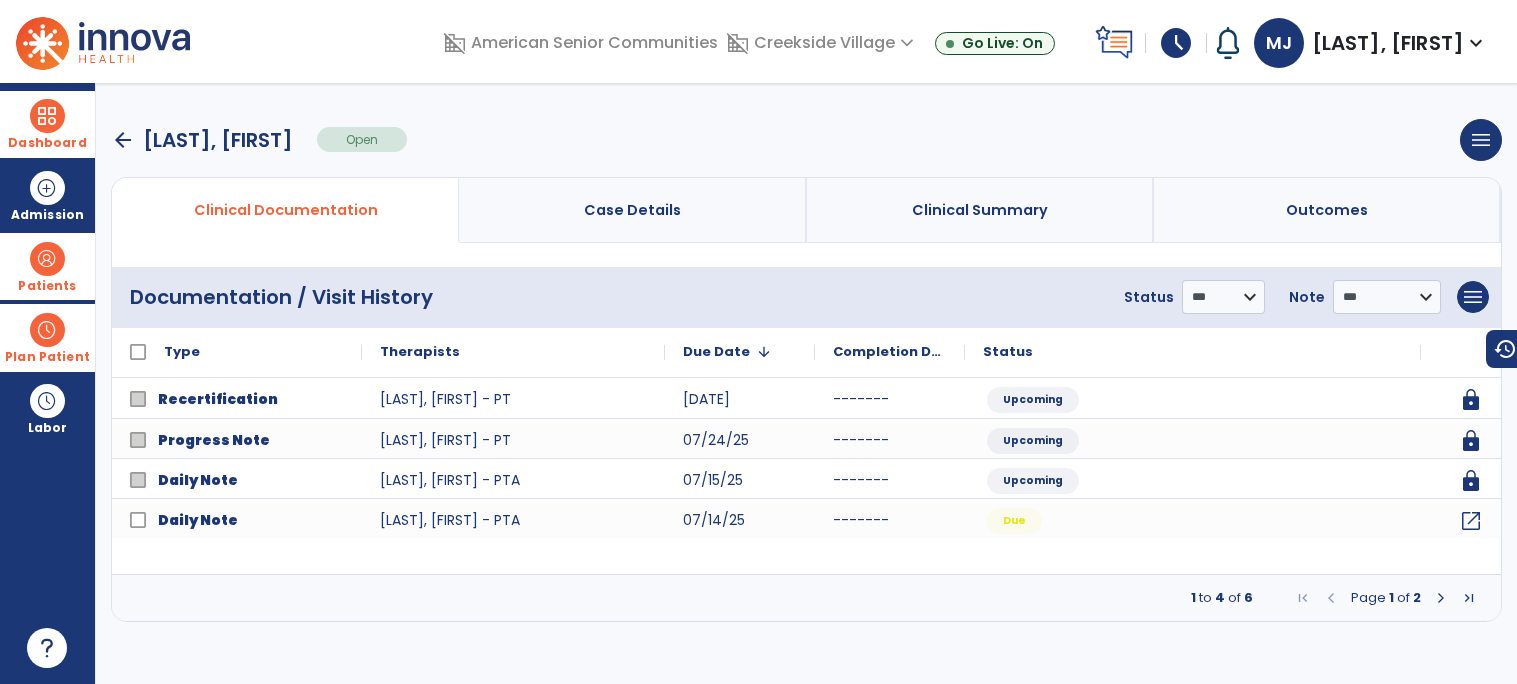 click on "arrow_back" at bounding box center [123, 140] 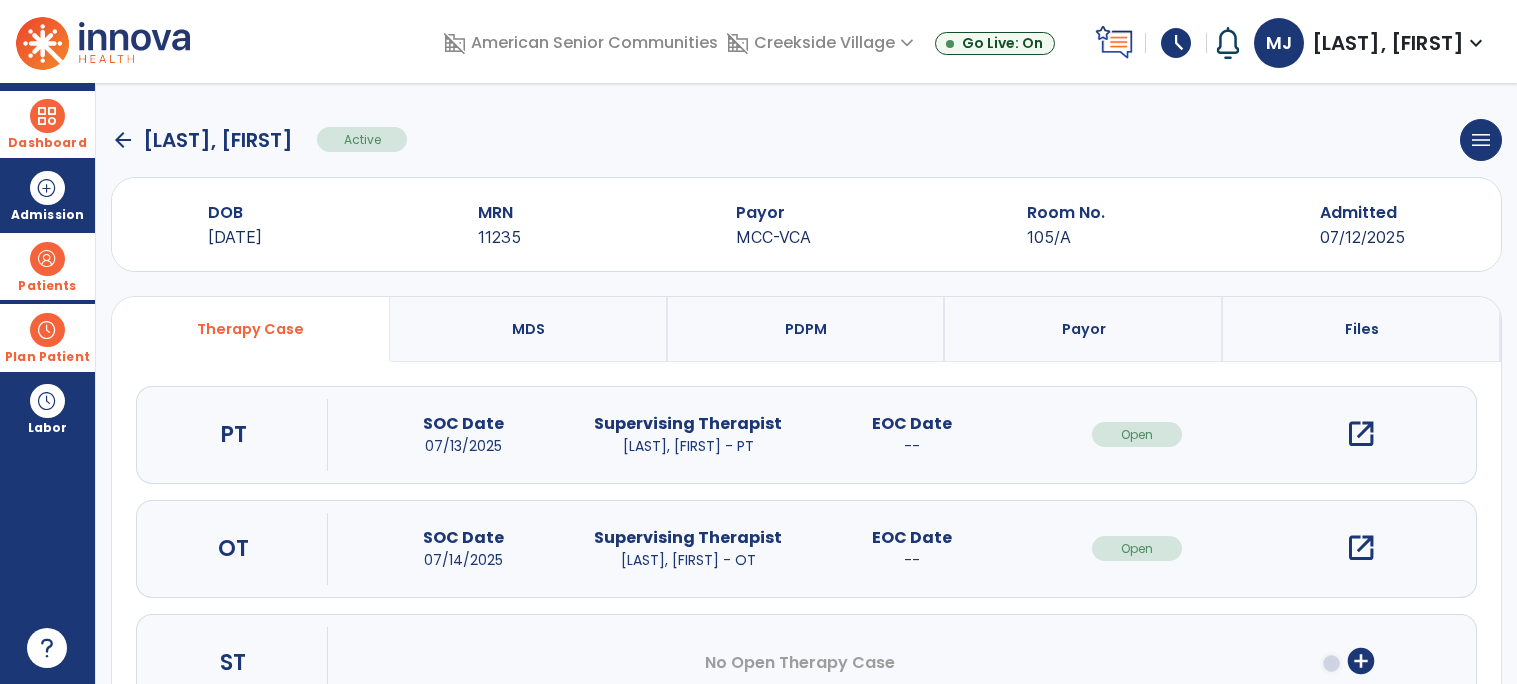 click at bounding box center (47, 259) 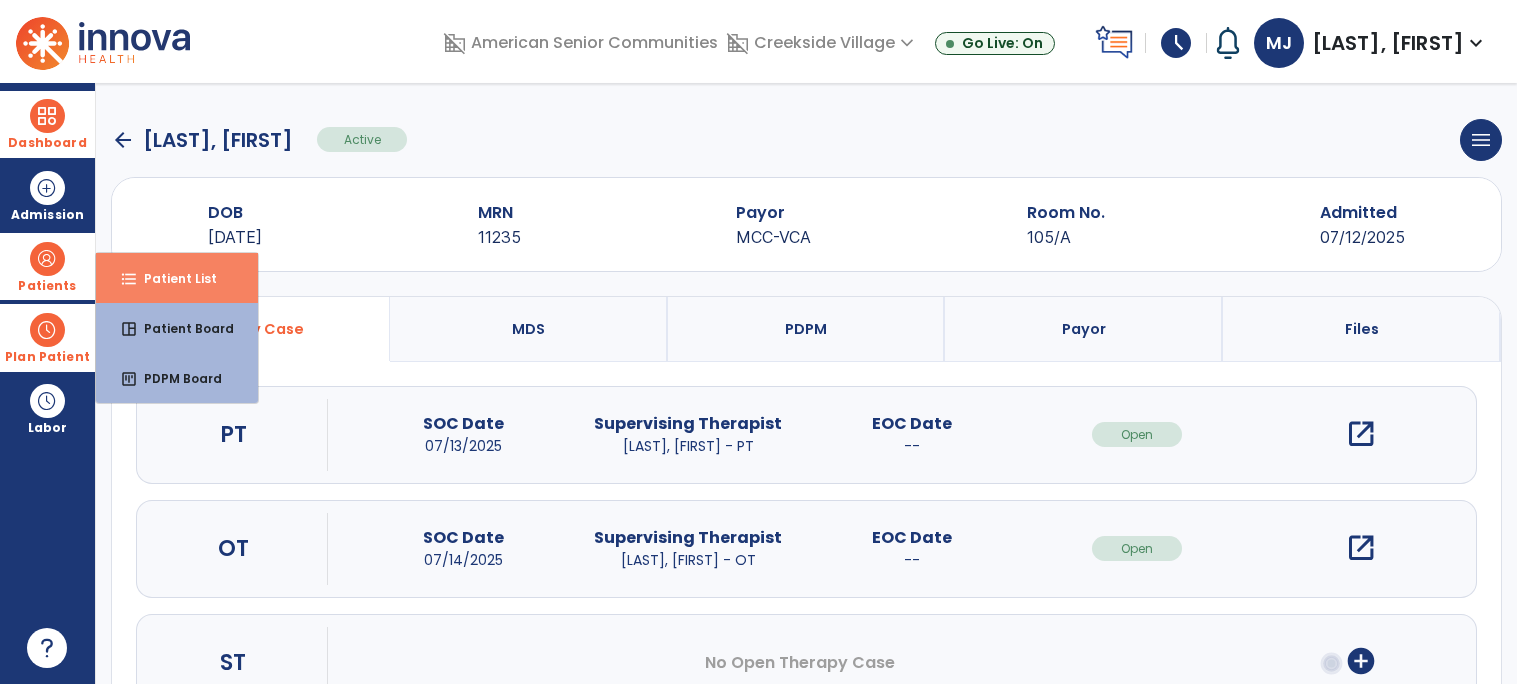 click on "Patient List" at bounding box center (172, 278) 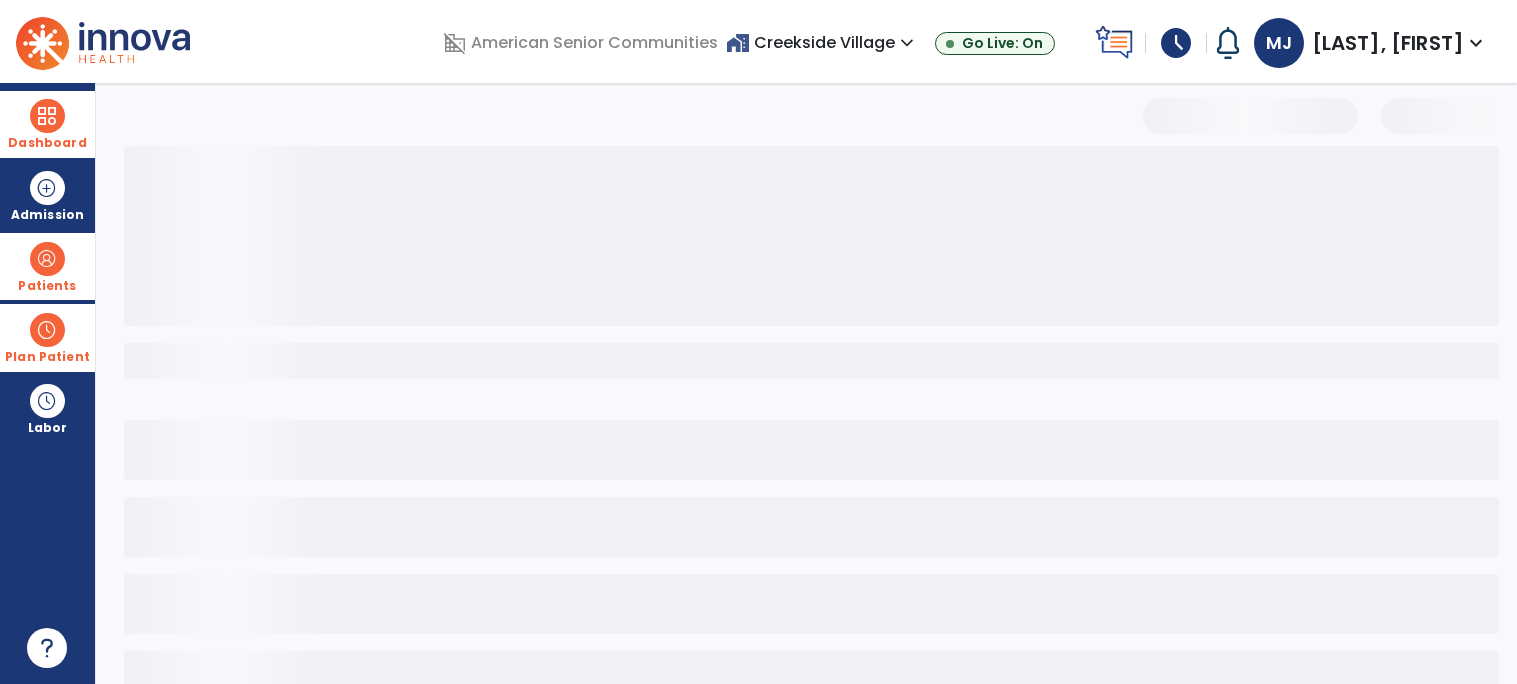 select on "***" 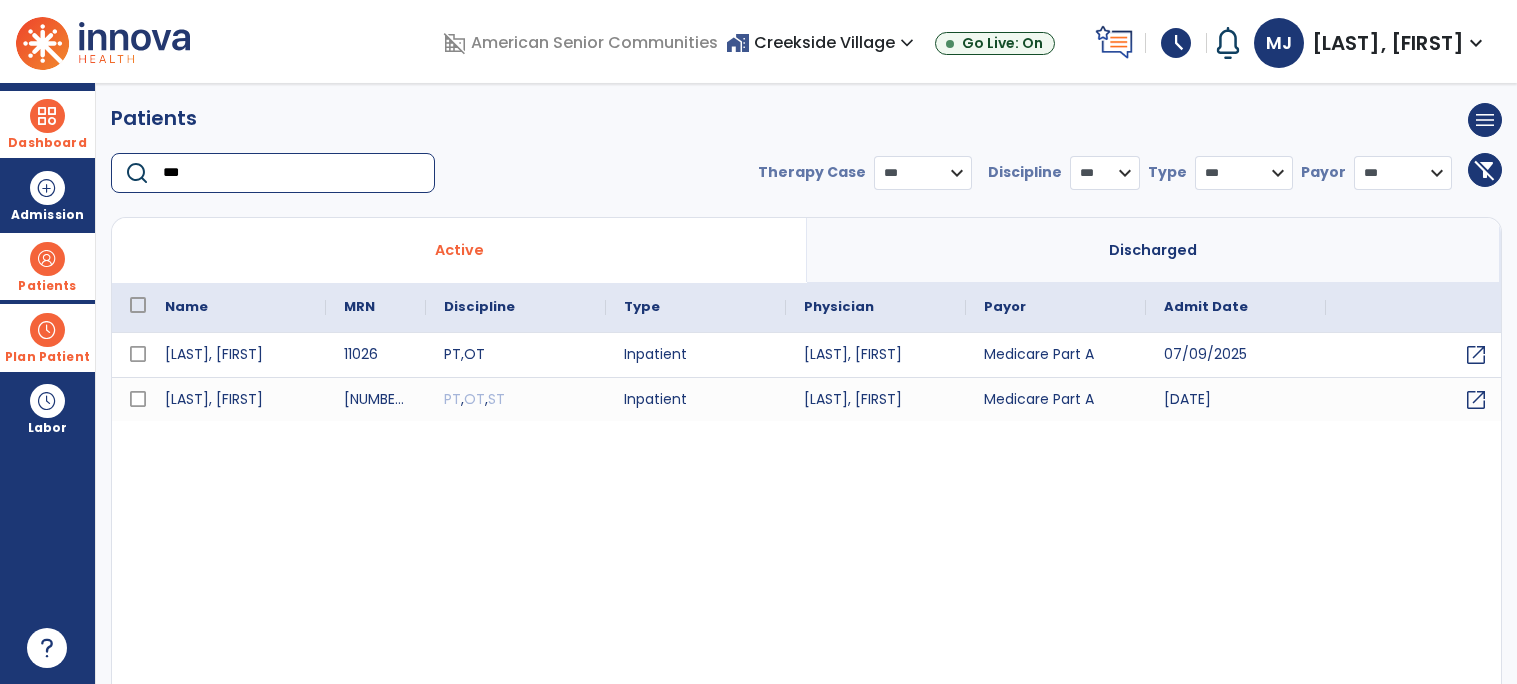 type on "***" 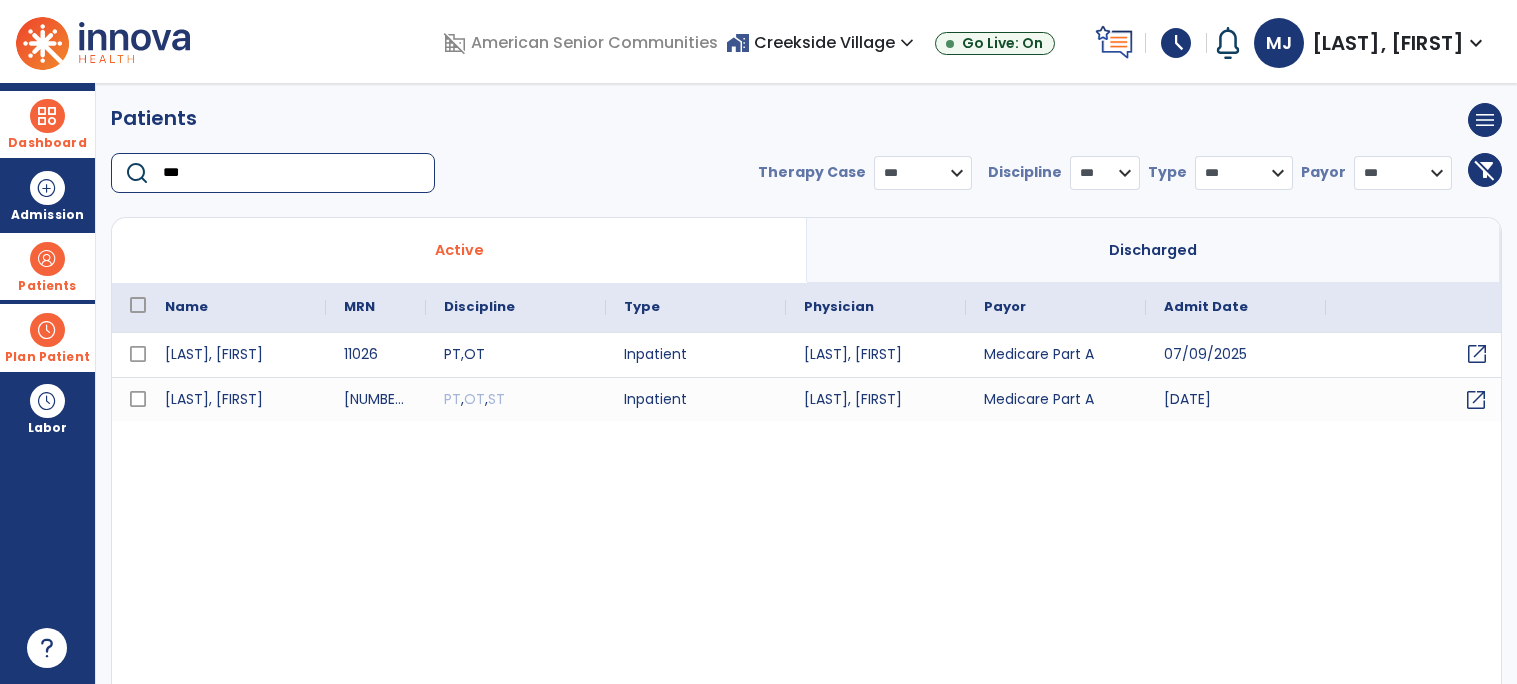 click on "open_in_new" at bounding box center [1477, 354] 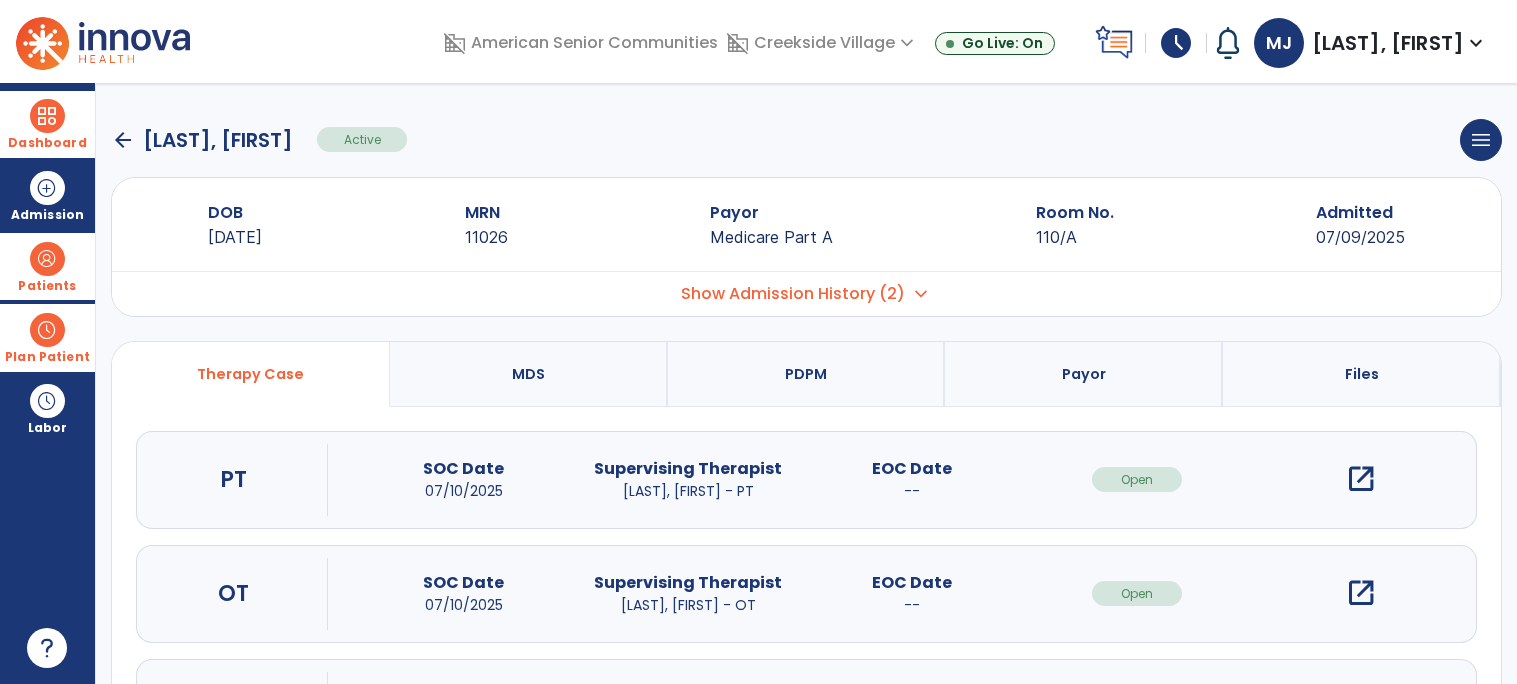click on "open_in_new" at bounding box center [1361, 479] 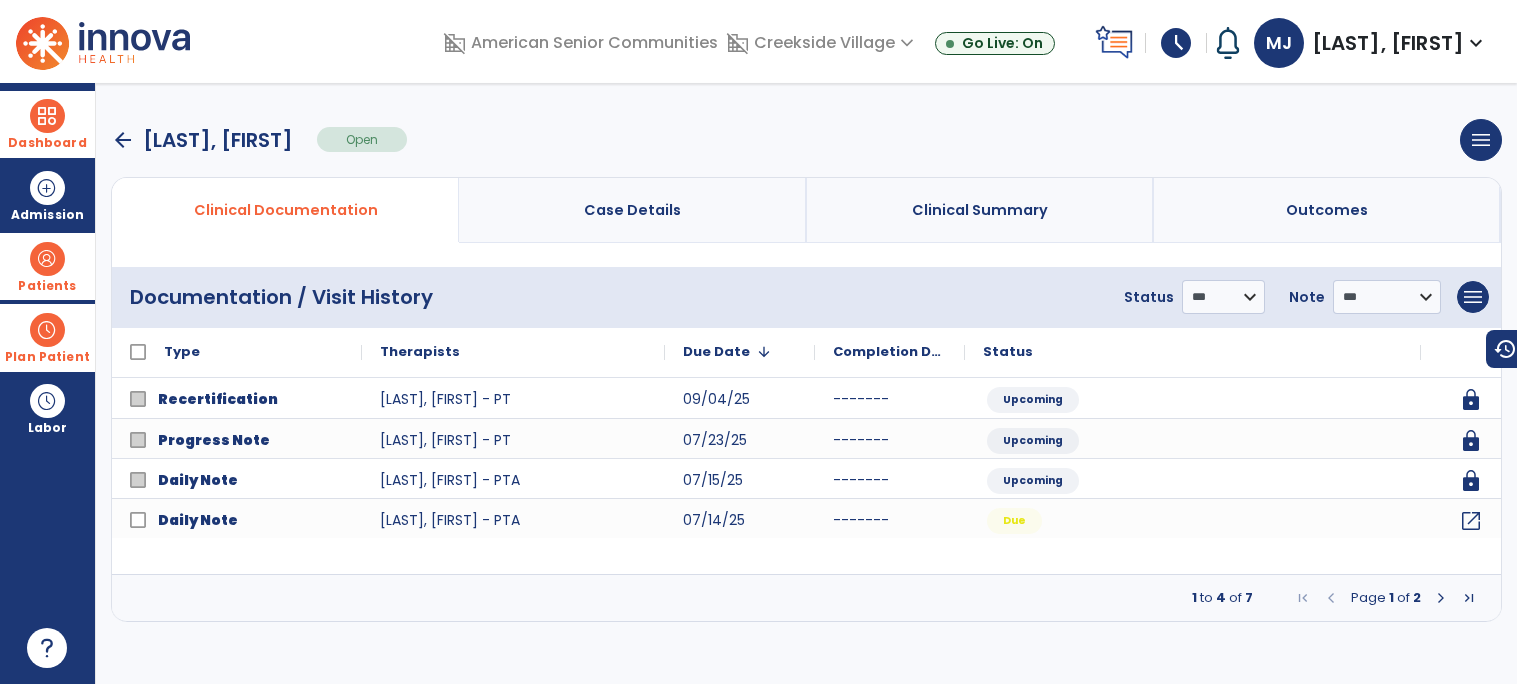 click at bounding box center (1441, 598) 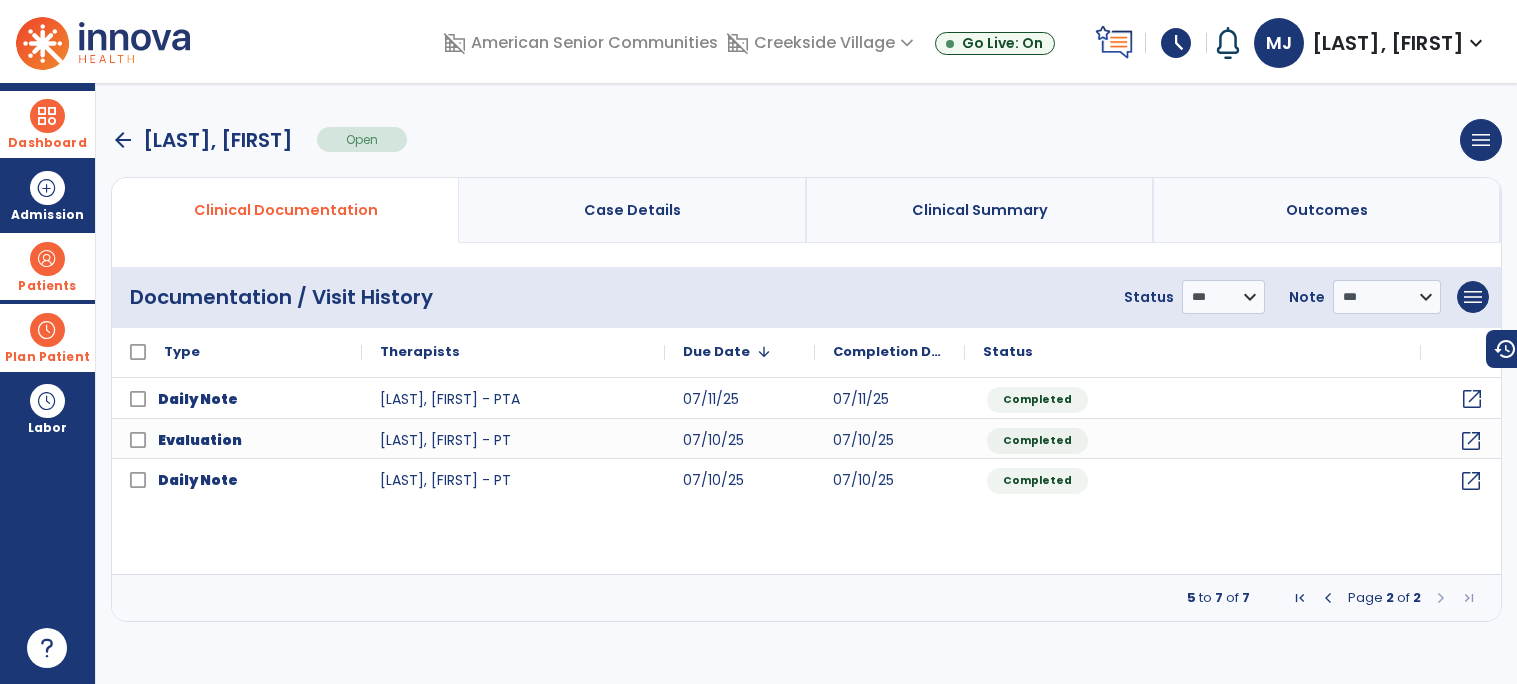 click on "open_in_new" 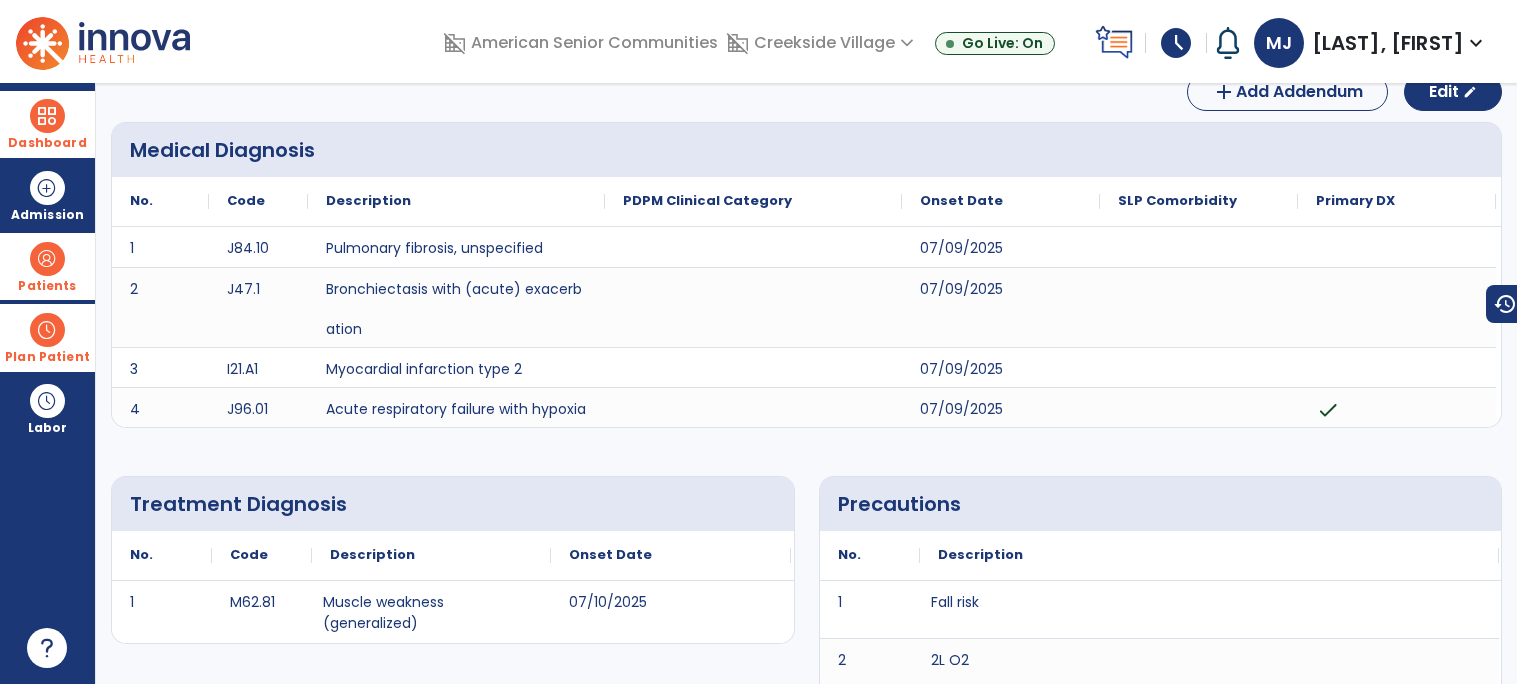 scroll, scrollTop: 0, scrollLeft: 0, axis: both 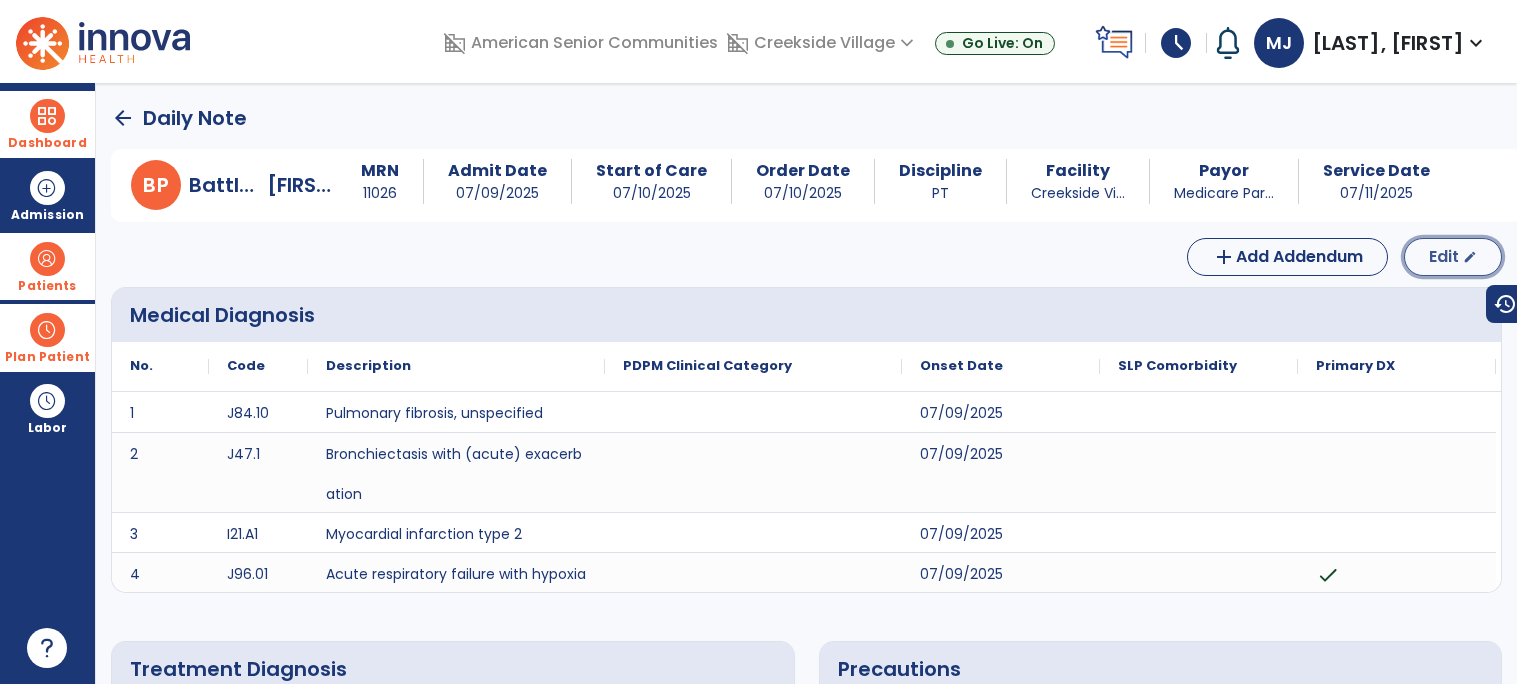 click on "Edit" 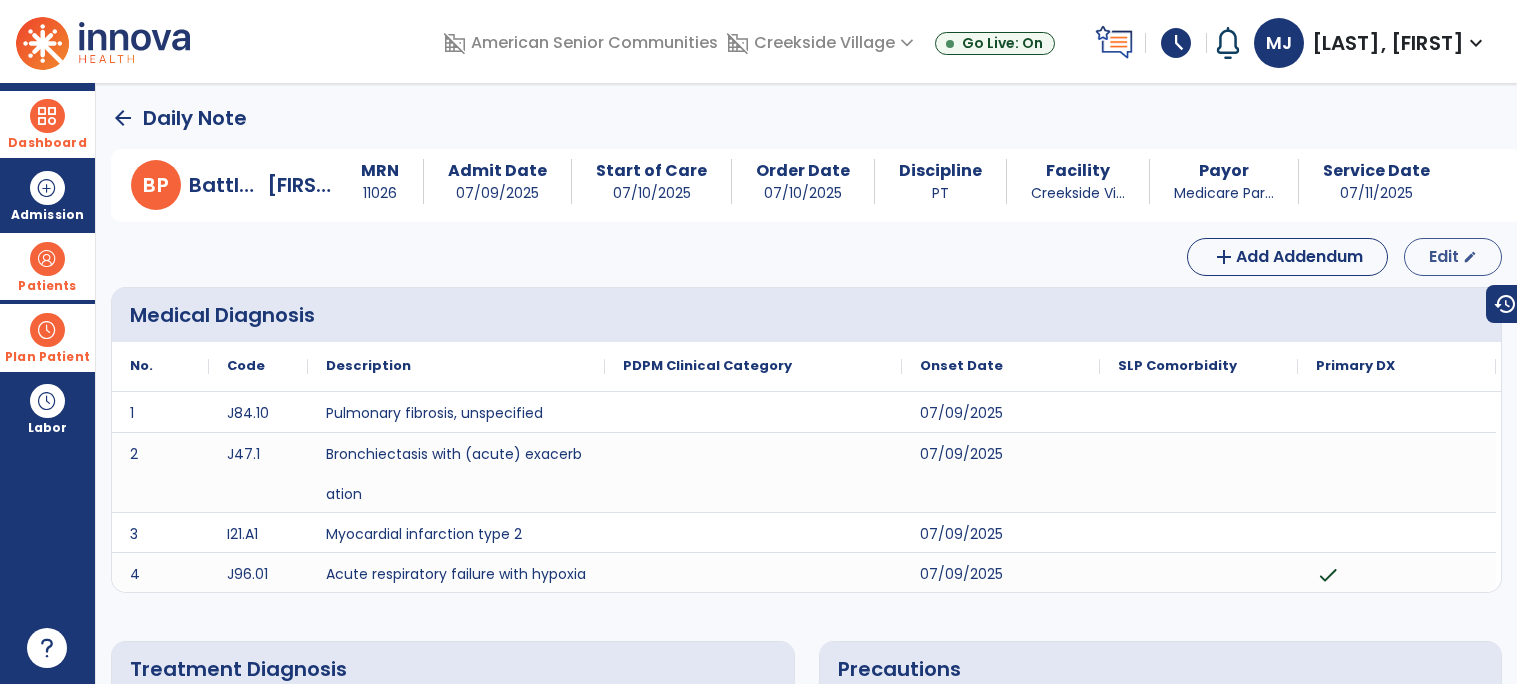 select on "*" 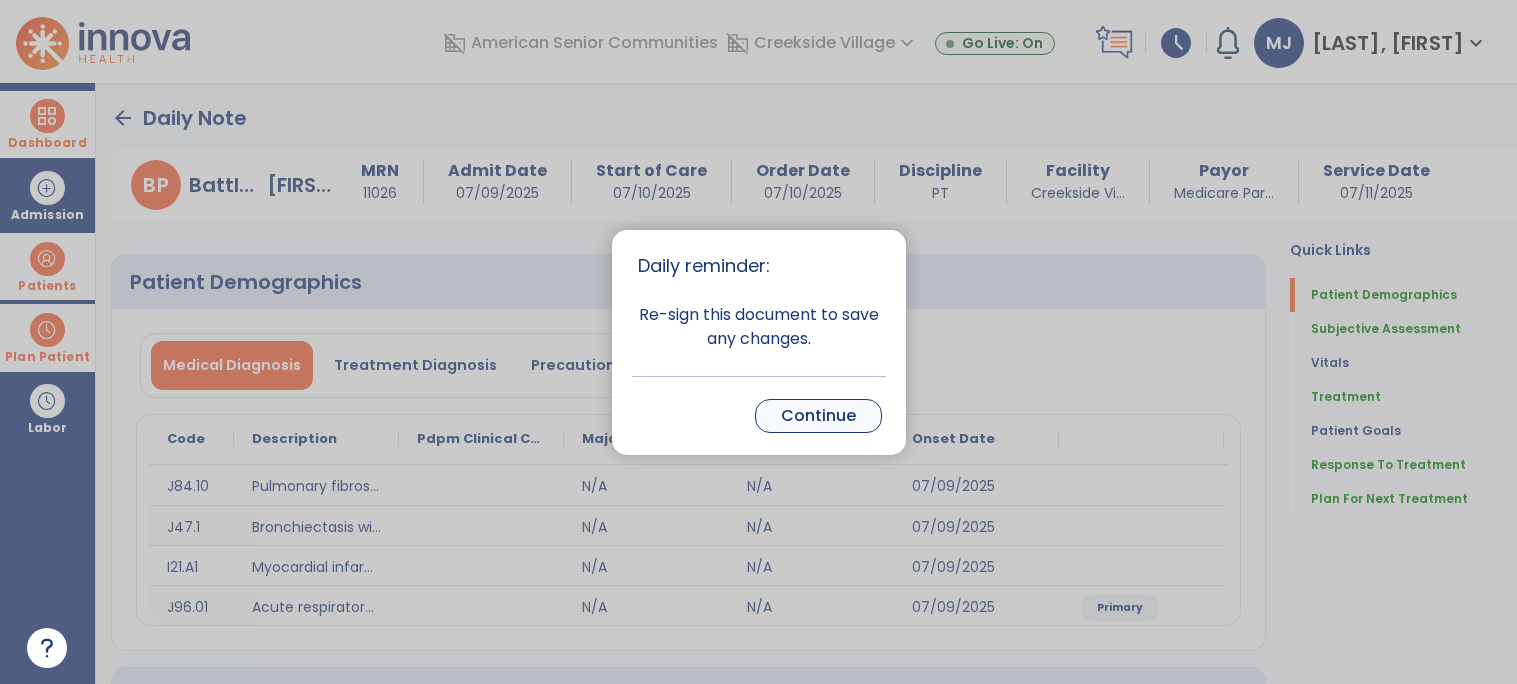 click on "Continue" at bounding box center (818, 416) 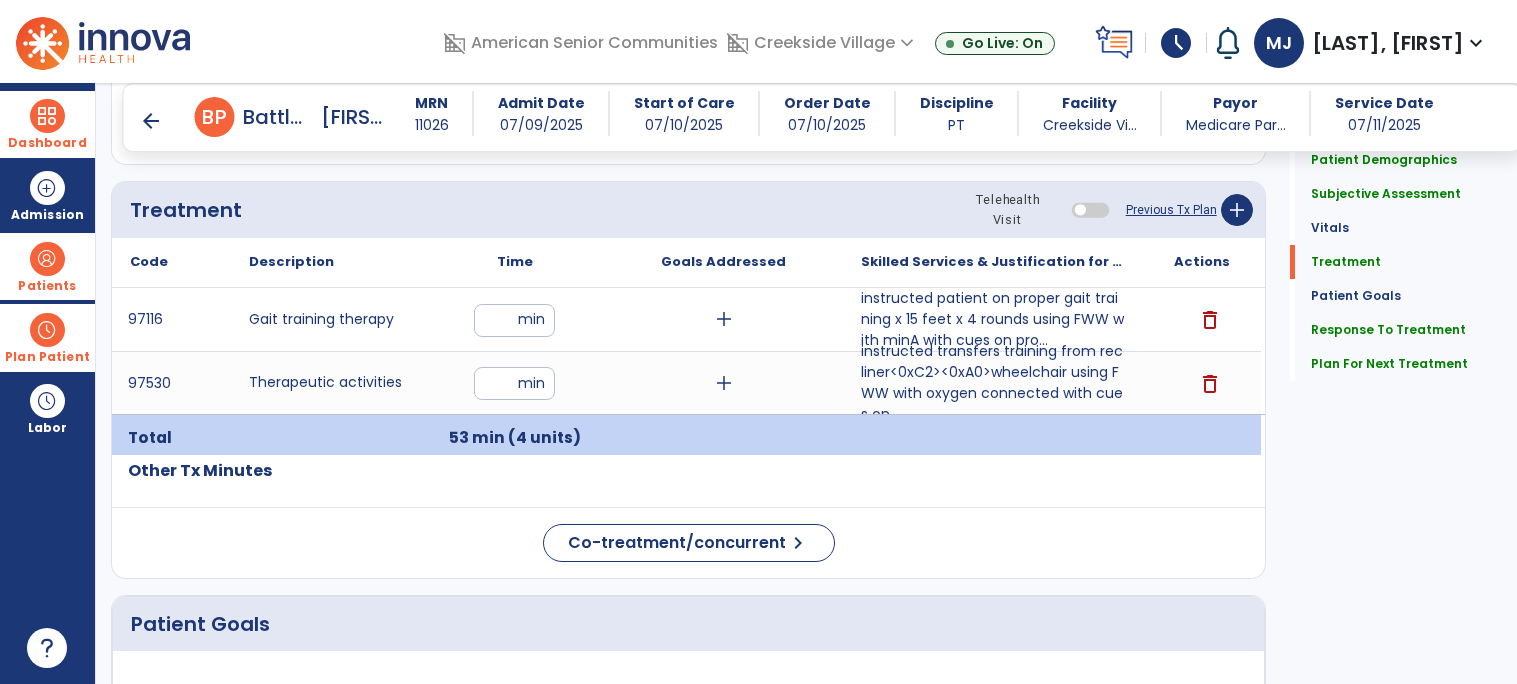 scroll, scrollTop: 1180, scrollLeft: 0, axis: vertical 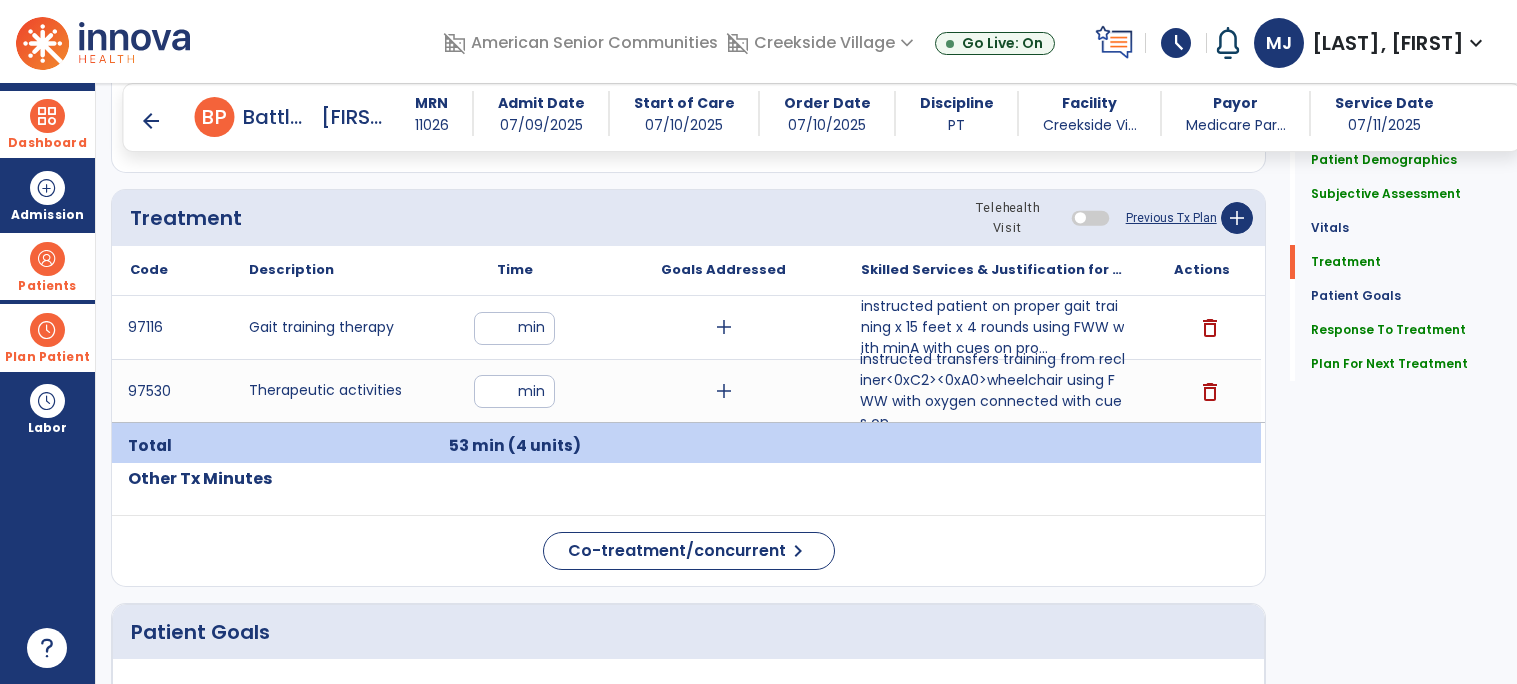 click on "instructed transfers training from recliner<0xC2><0xA0>wheelchair using FWW with oxygen connected with cues on..." at bounding box center [992, 391] 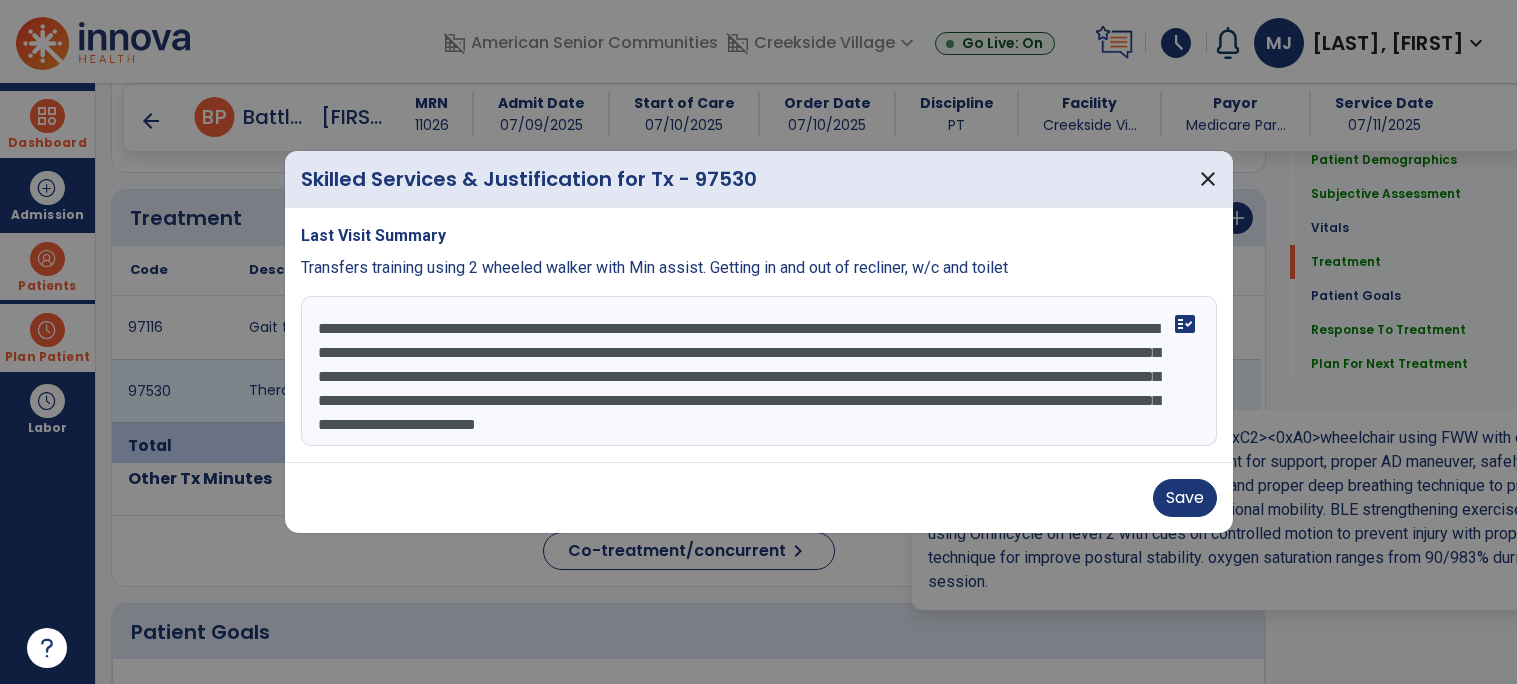 scroll, scrollTop: 23, scrollLeft: 0, axis: vertical 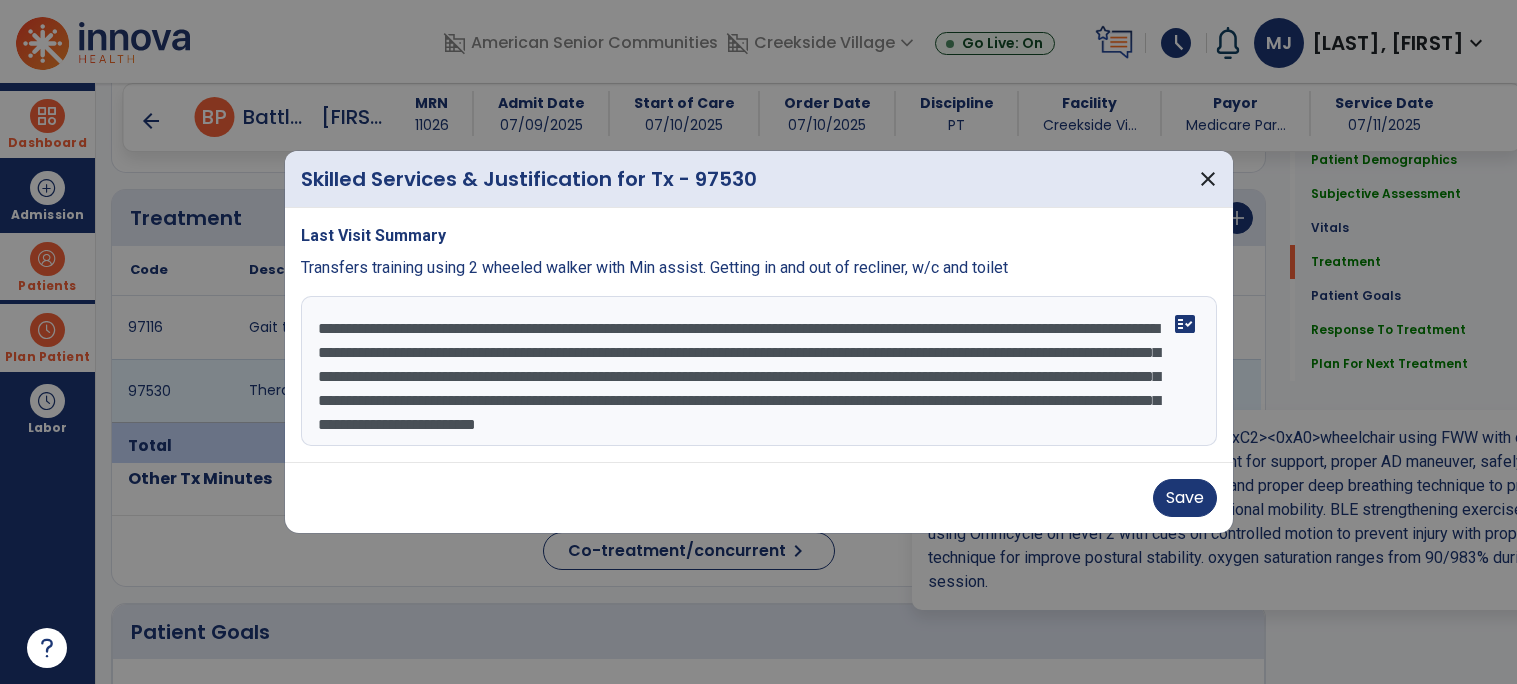 click on "**********" at bounding box center (759, 371) 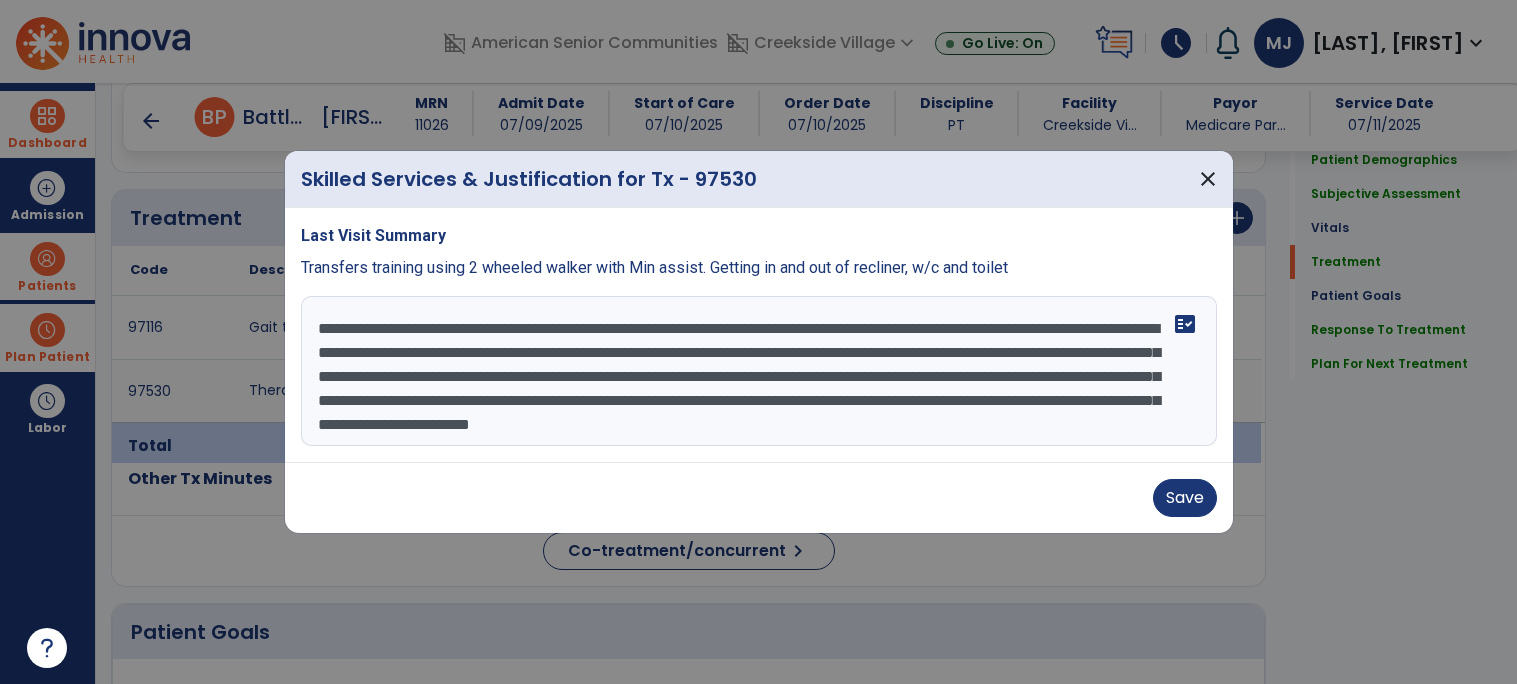 click on "**********" at bounding box center [759, 371] 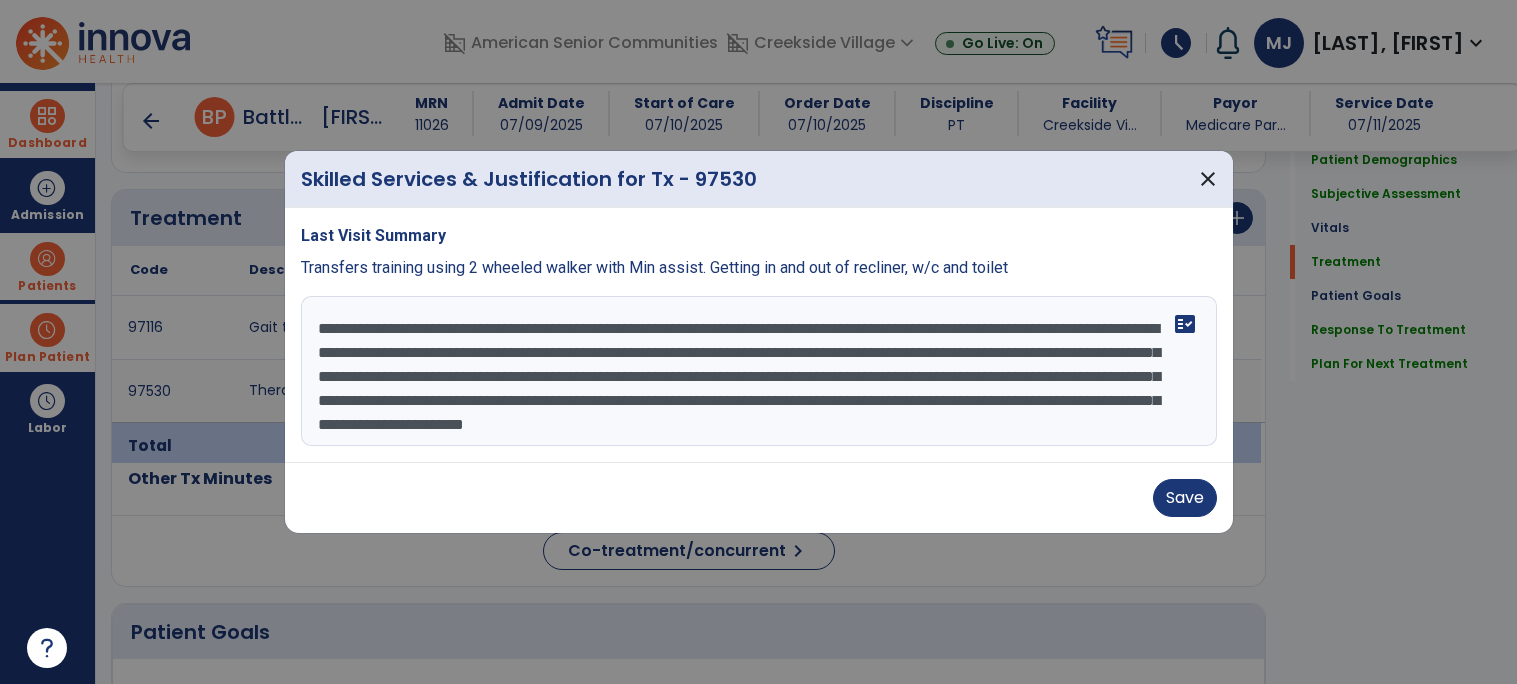 type on "**********" 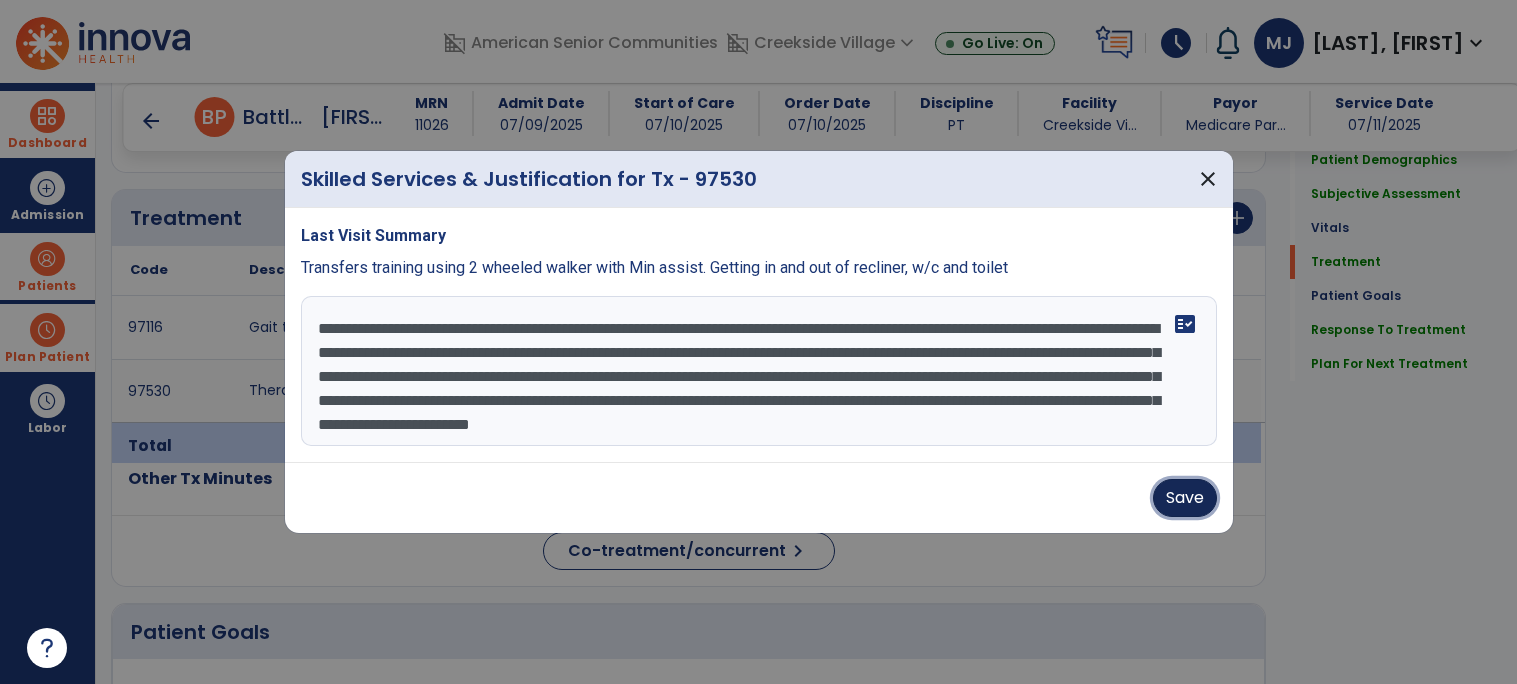 click on "Save" at bounding box center (1185, 498) 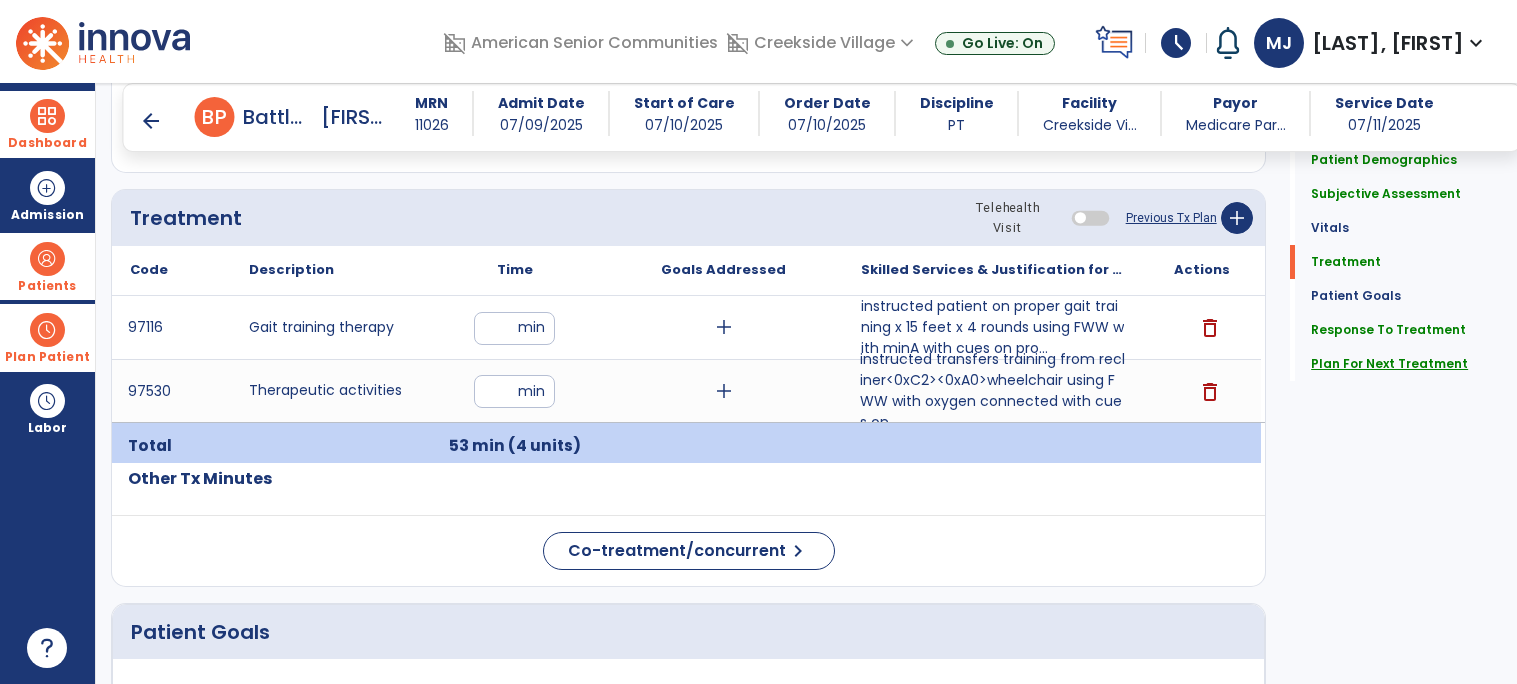 click on "Plan For Next Treatment" 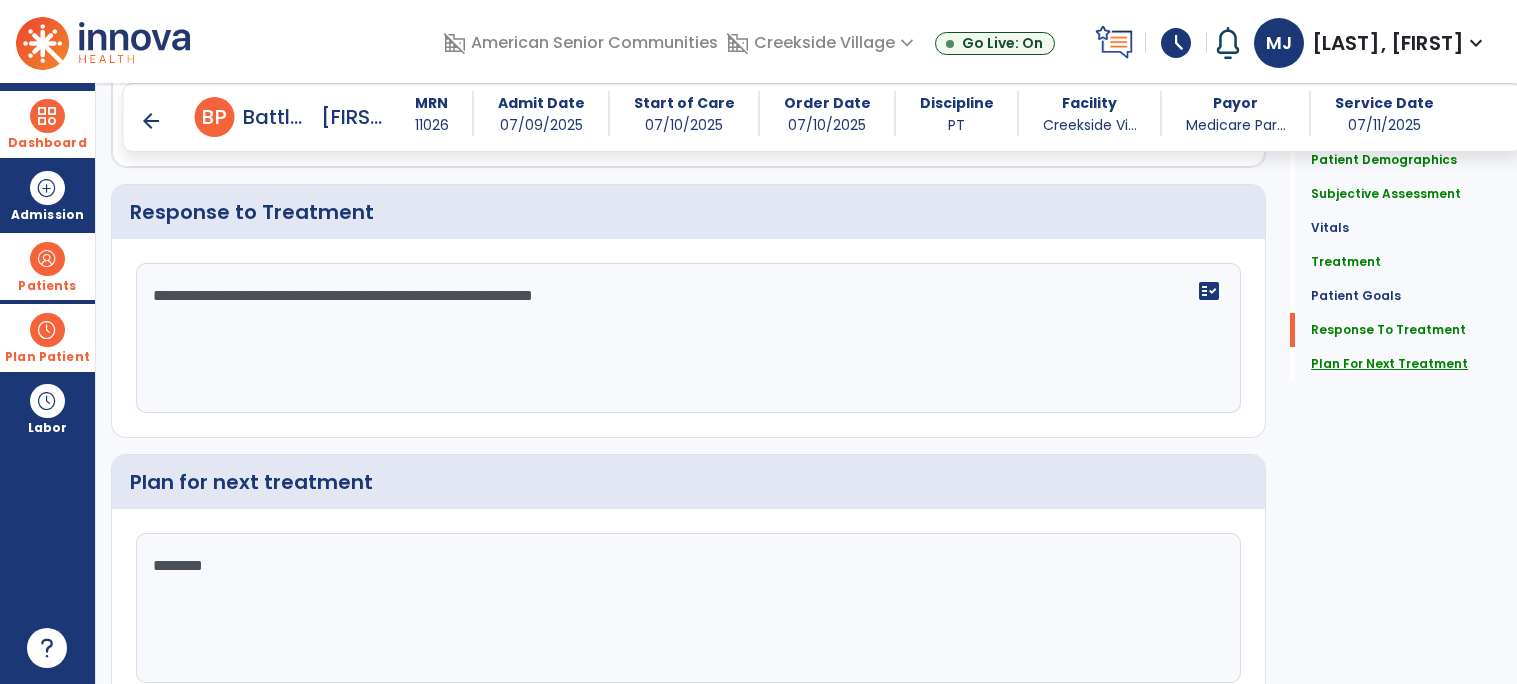 scroll, scrollTop: 2733, scrollLeft: 0, axis: vertical 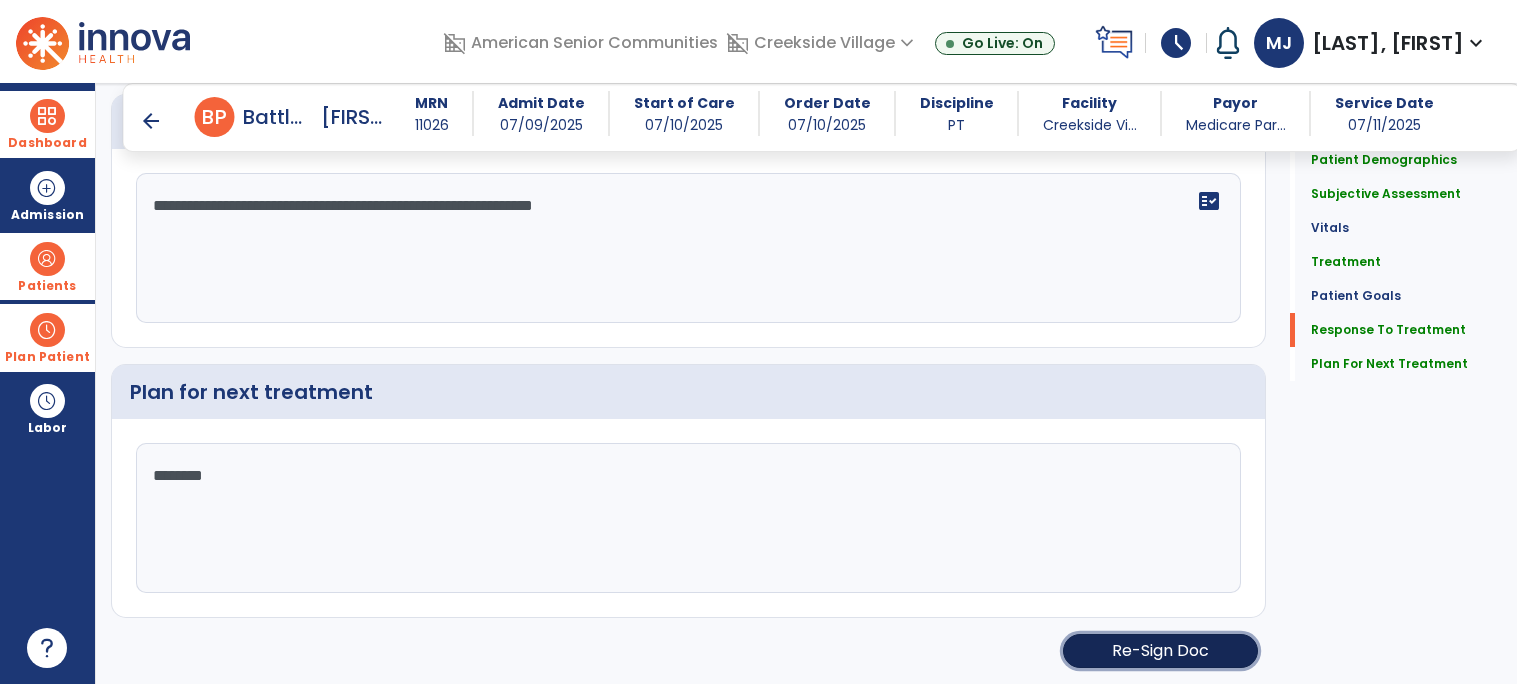 click on "Re-Sign Doc" 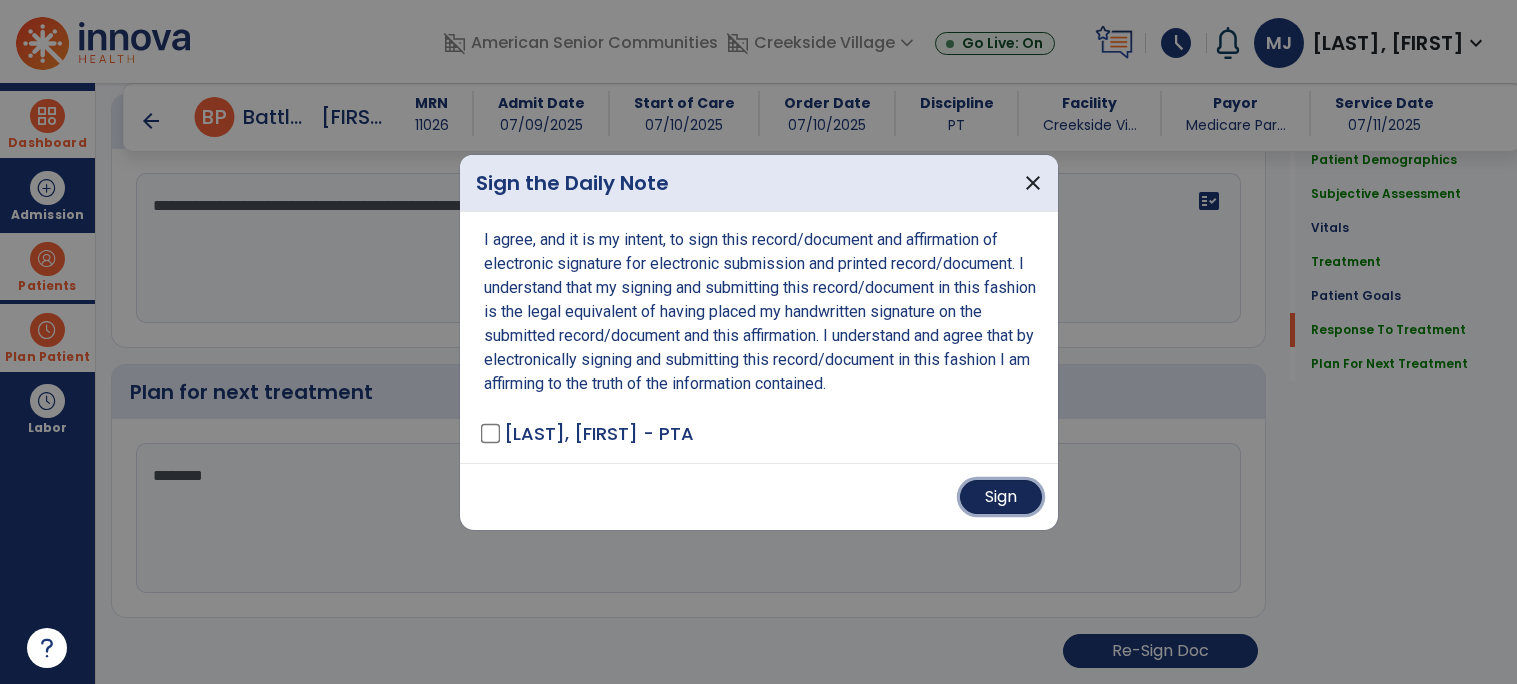 click on "Sign" at bounding box center [1001, 497] 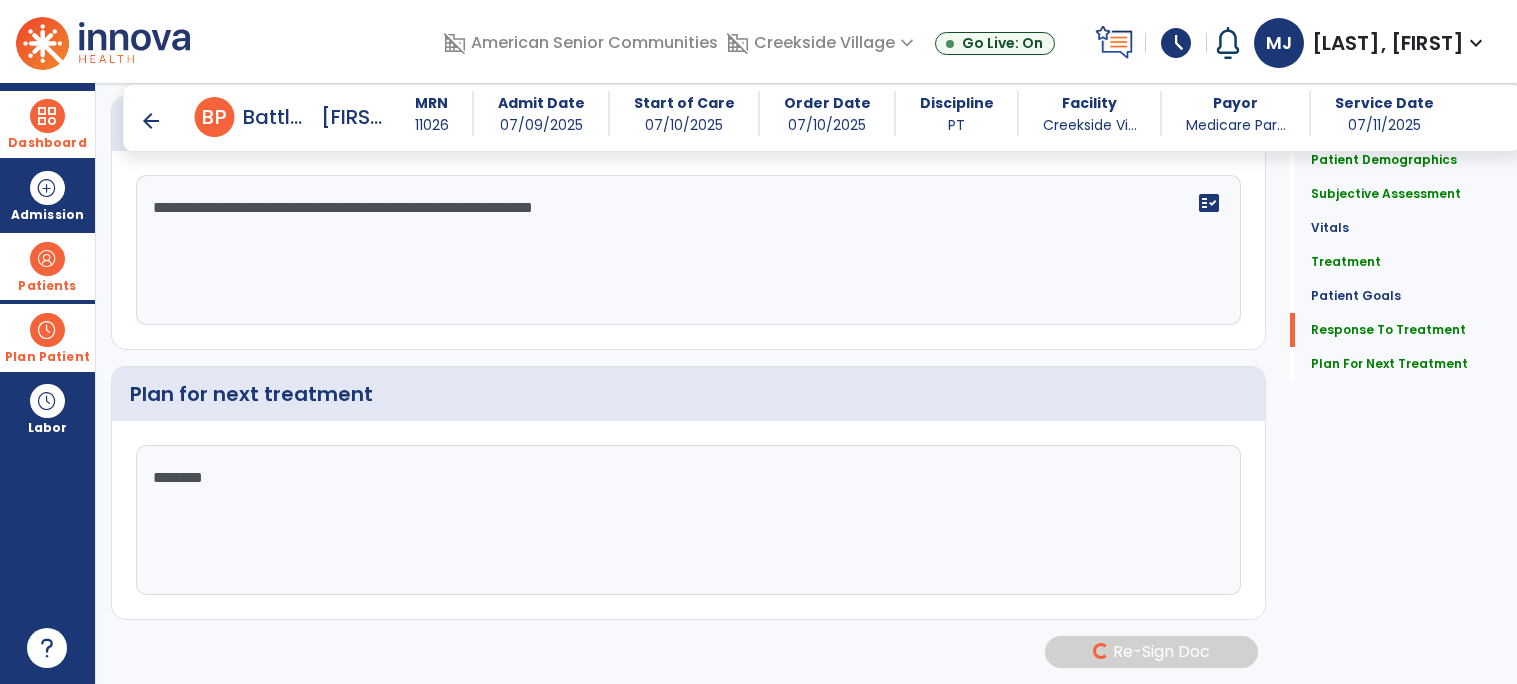scroll, scrollTop: 2731, scrollLeft: 0, axis: vertical 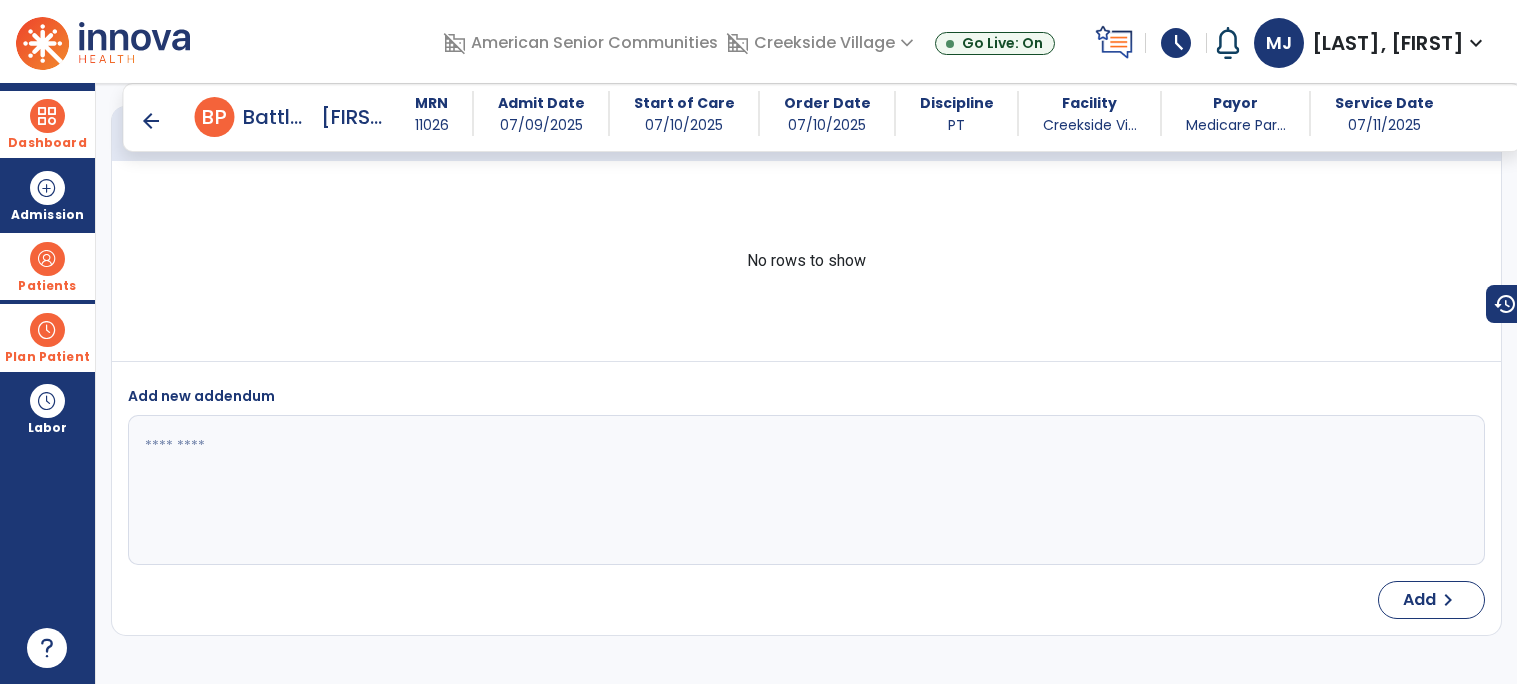 click on "Dashboard" at bounding box center [47, 124] 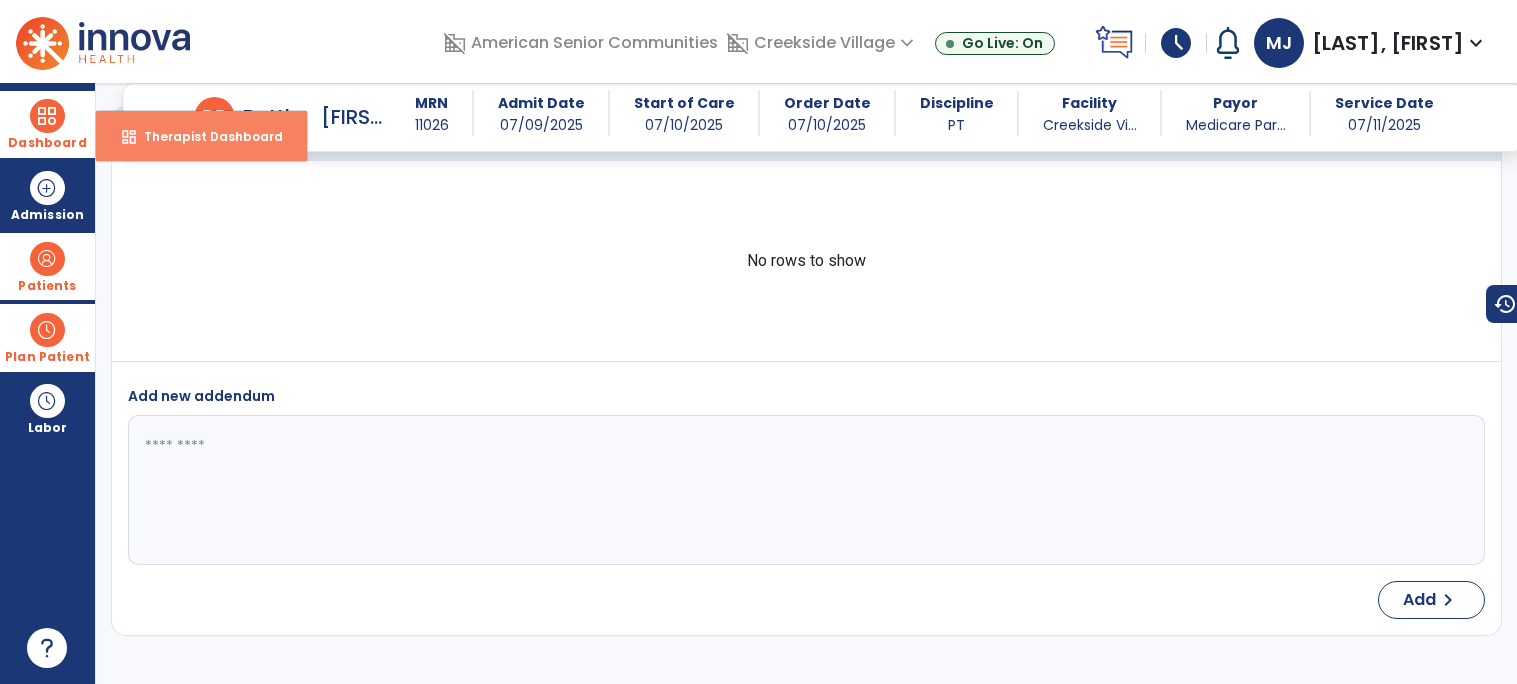 click on "Therapist Dashboard" at bounding box center [205, 136] 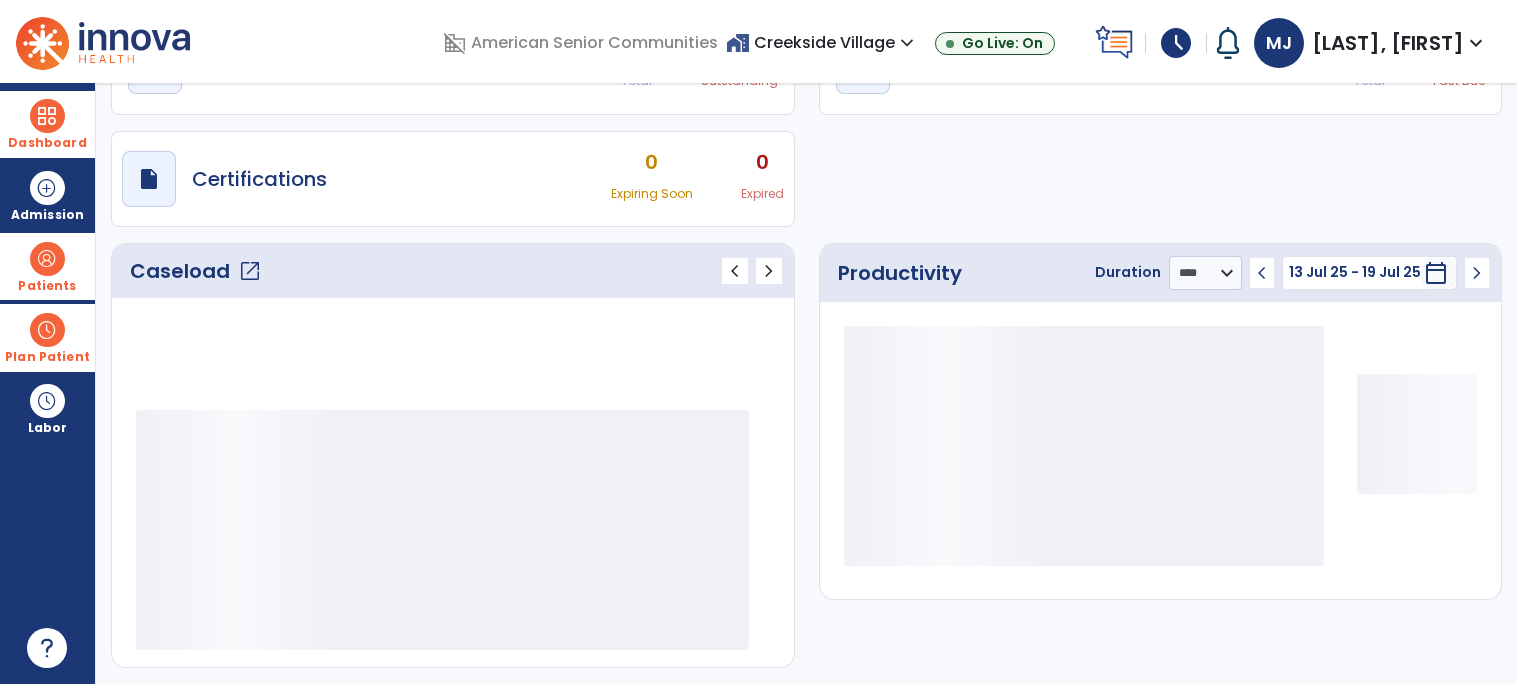 scroll, scrollTop: 64, scrollLeft: 0, axis: vertical 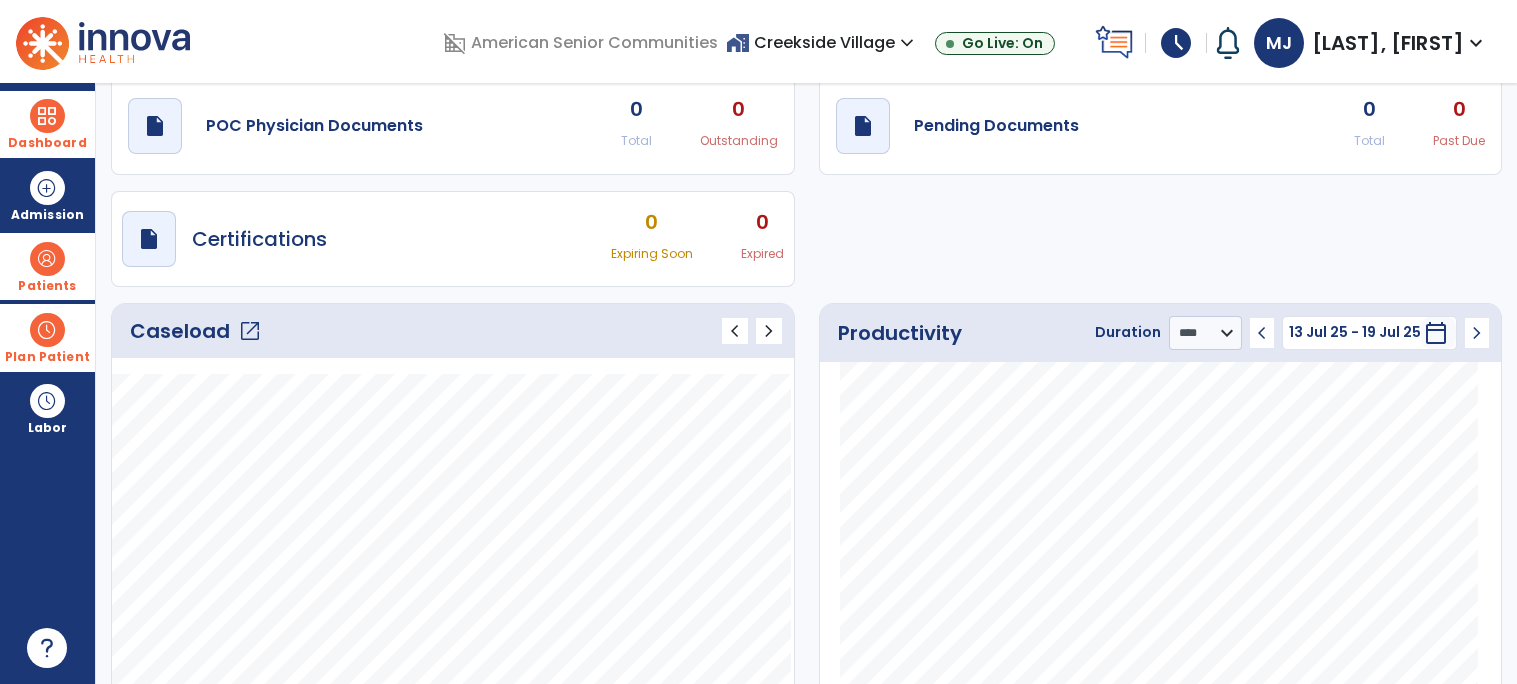 click on "open_in_new" 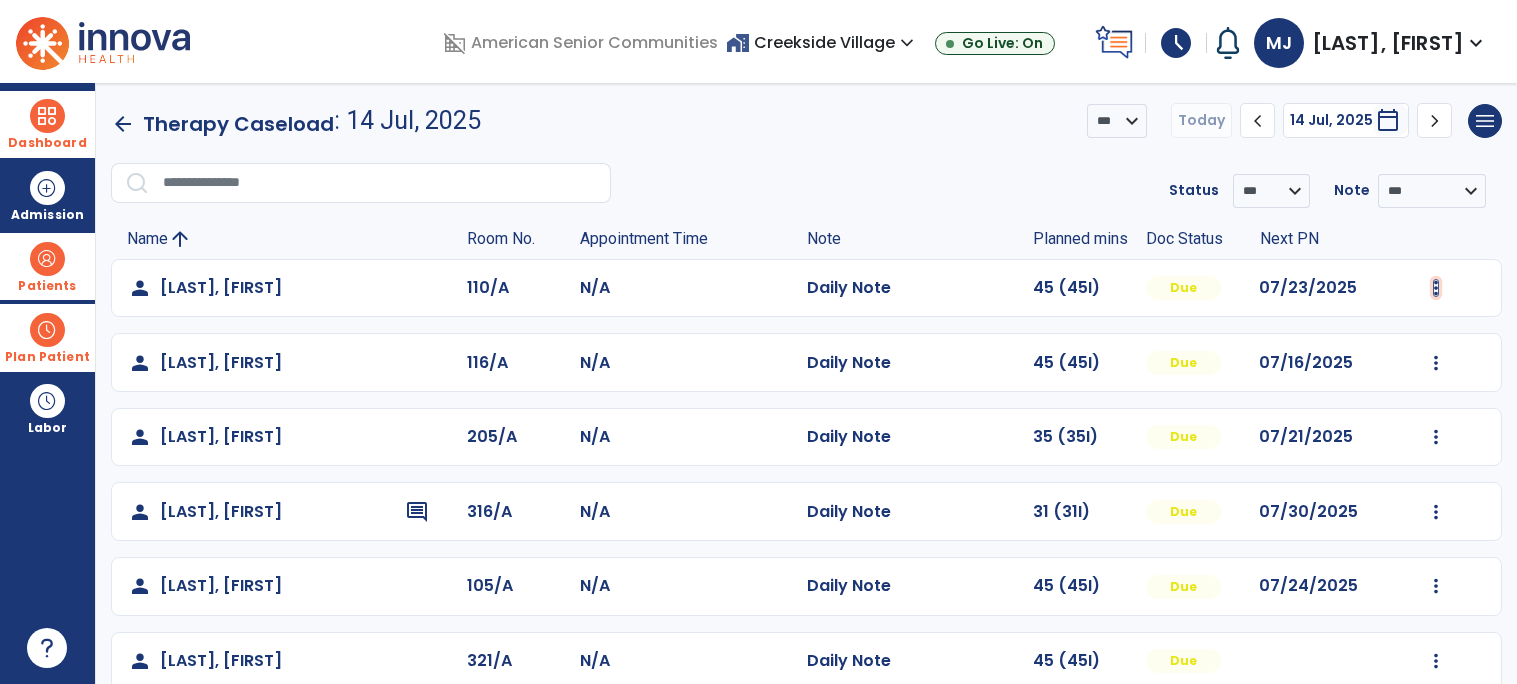 click at bounding box center (1436, 288) 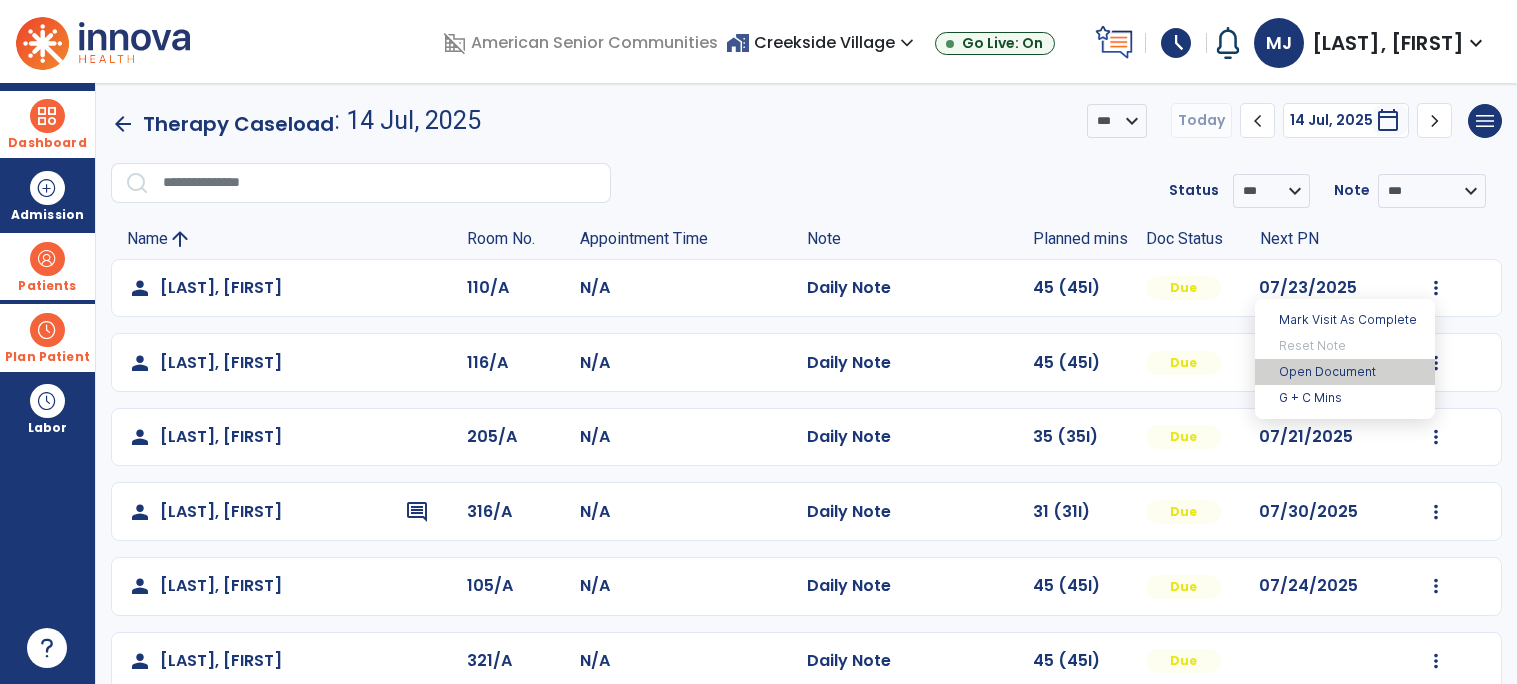 click on "Open Document" at bounding box center (1345, 372) 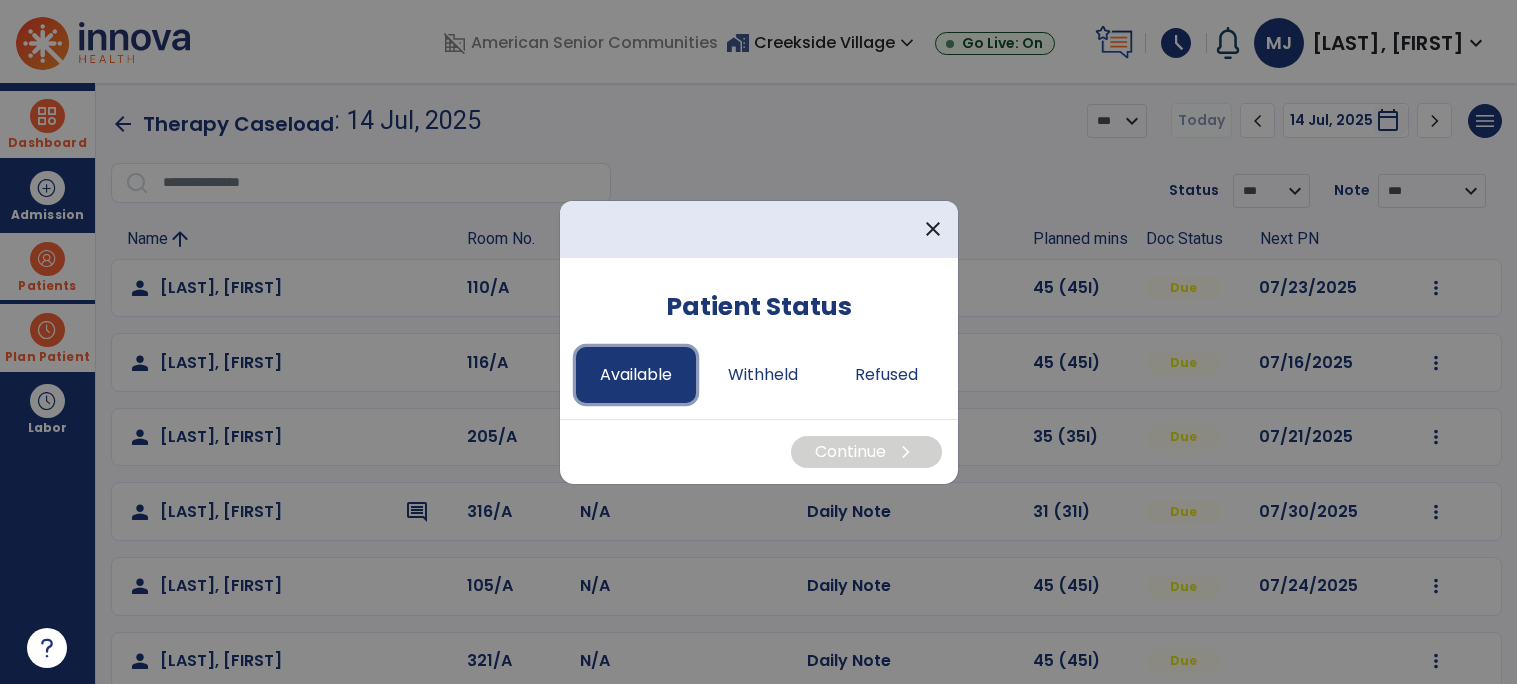 click on "Available" at bounding box center [636, 375] 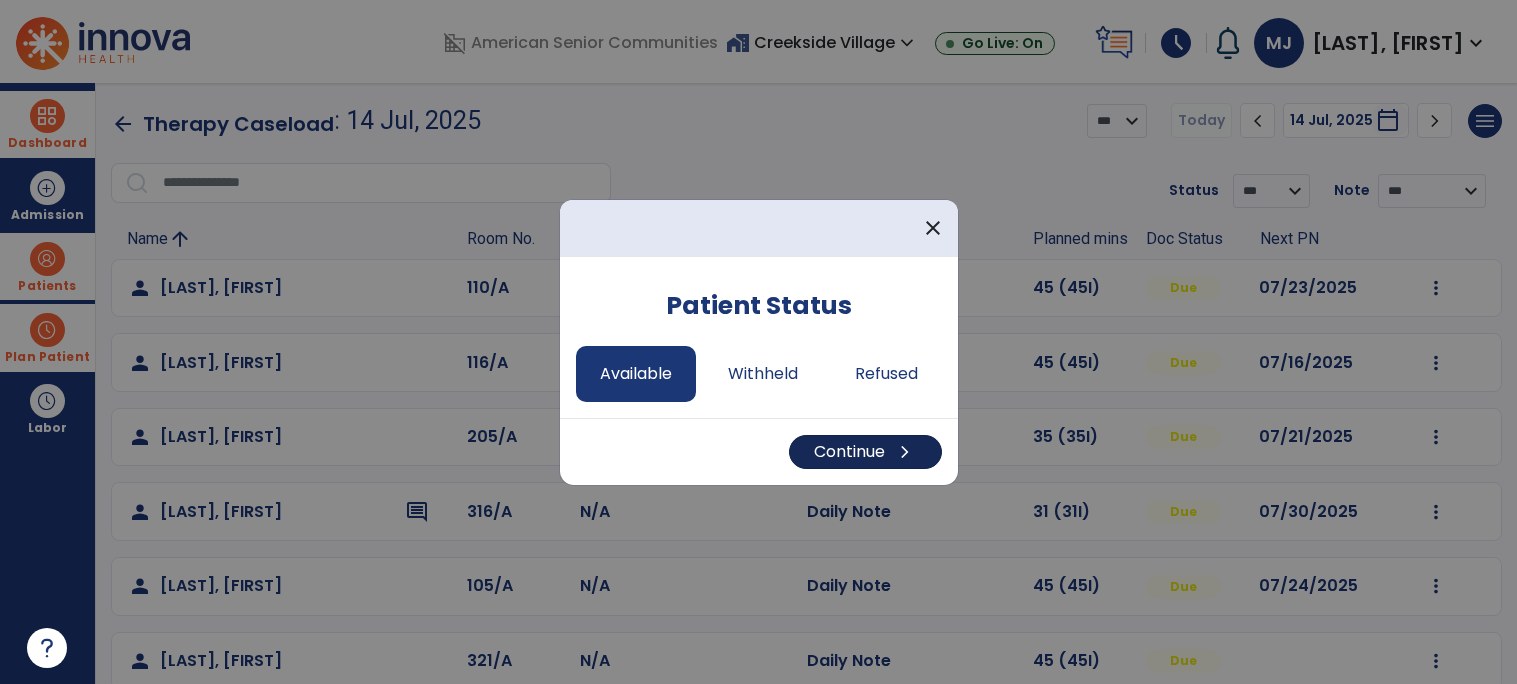 click on "Continue   chevron_right" at bounding box center (865, 452) 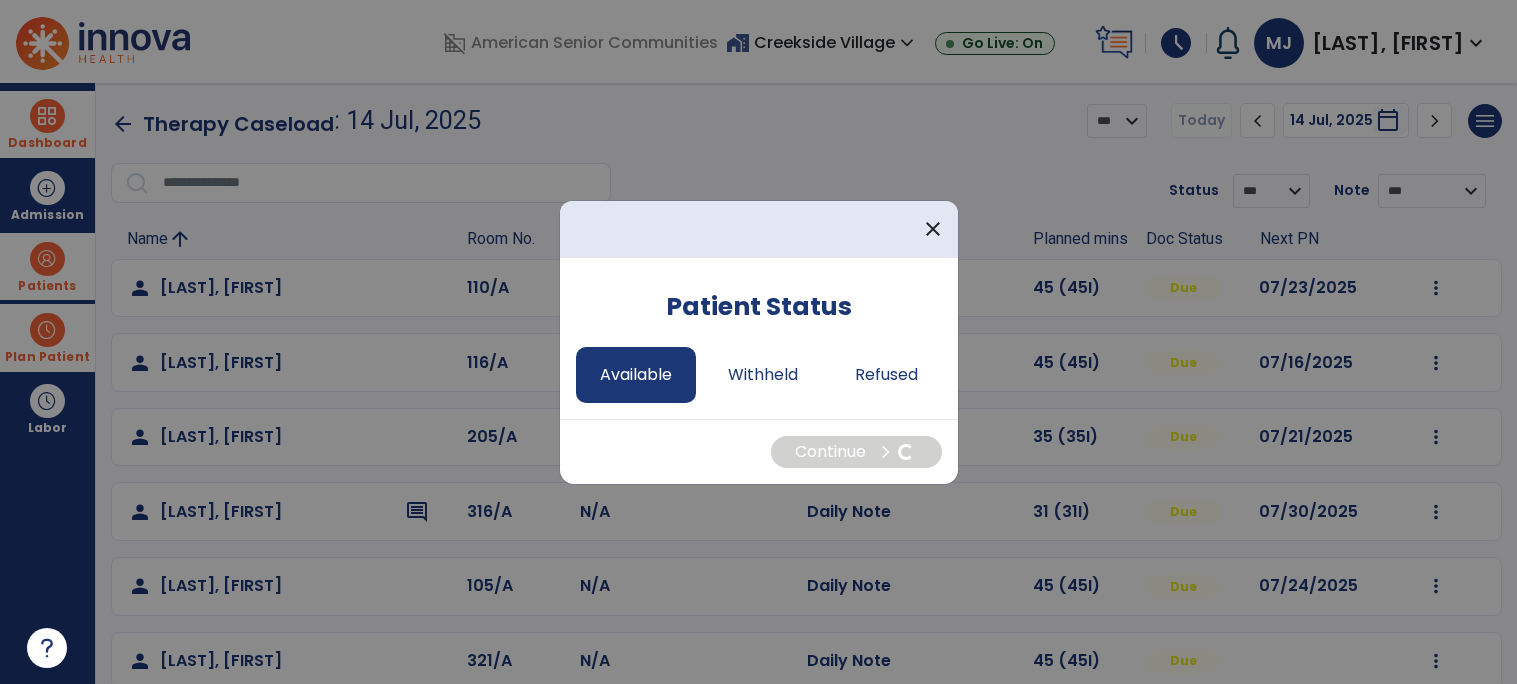 select on "*" 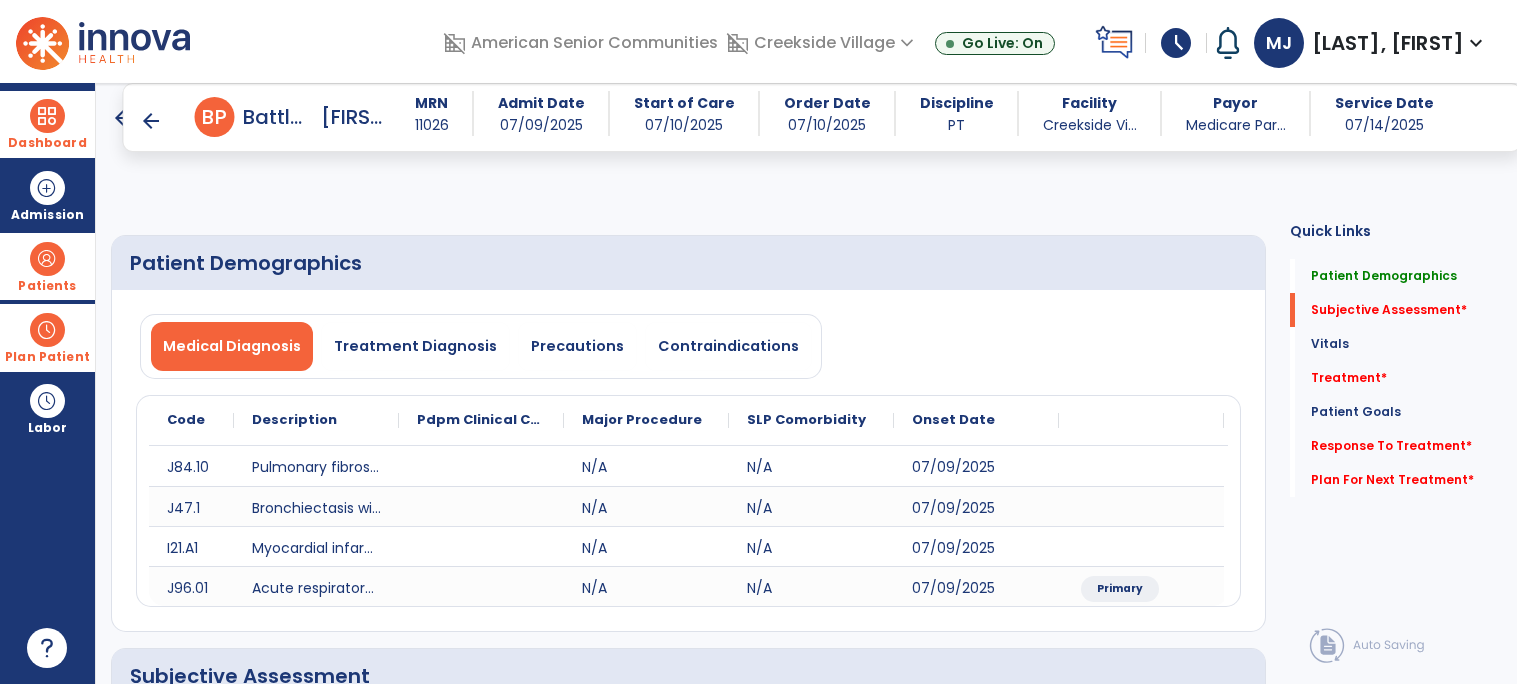 scroll, scrollTop: 600, scrollLeft: 0, axis: vertical 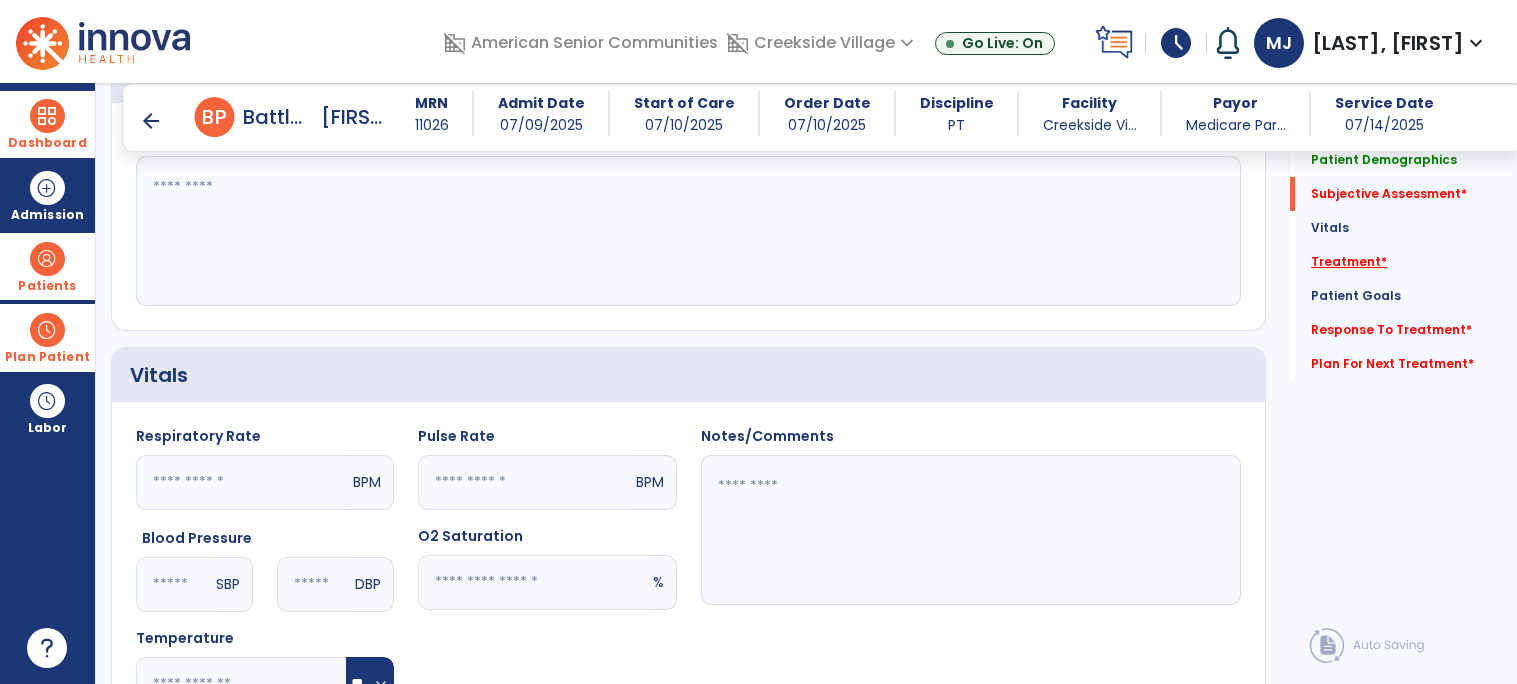 click on "Treatment   *" 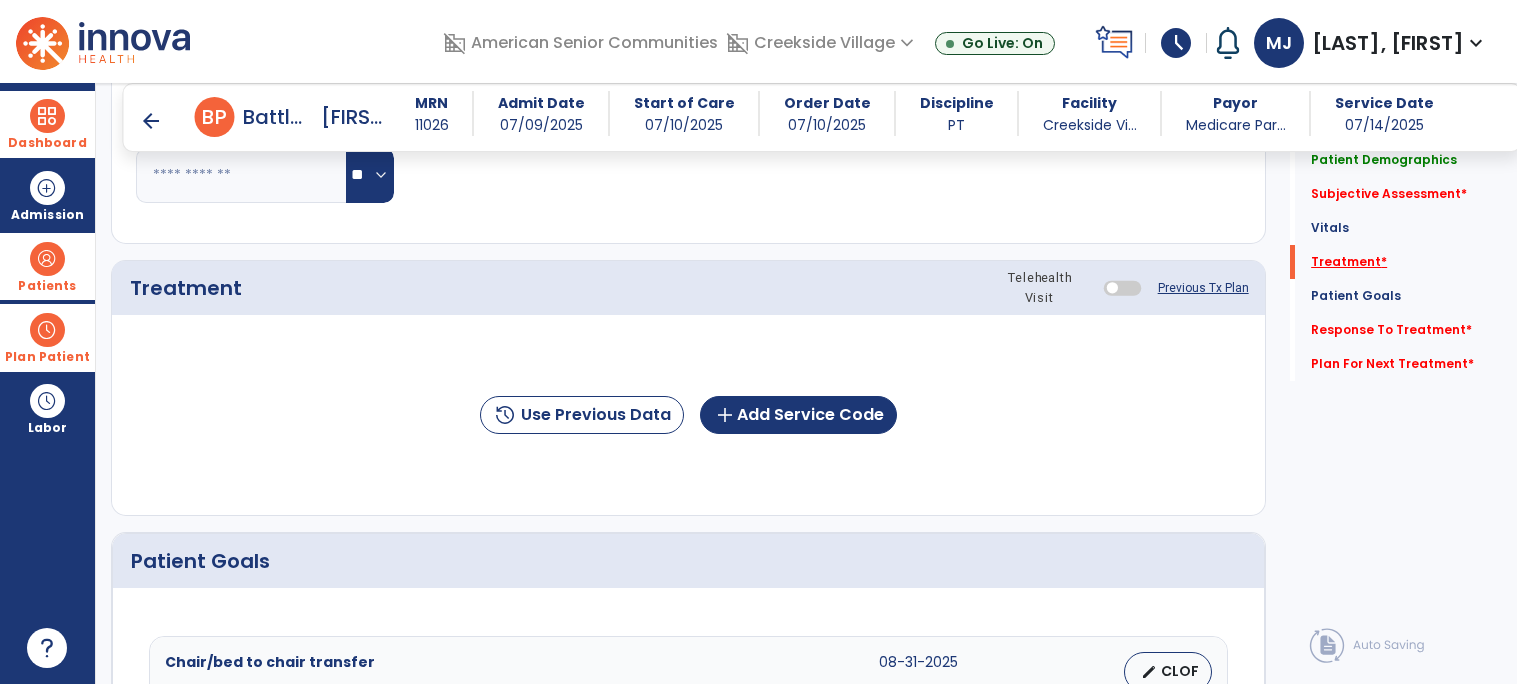 scroll, scrollTop: 1114, scrollLeft: 0, axis: vertical 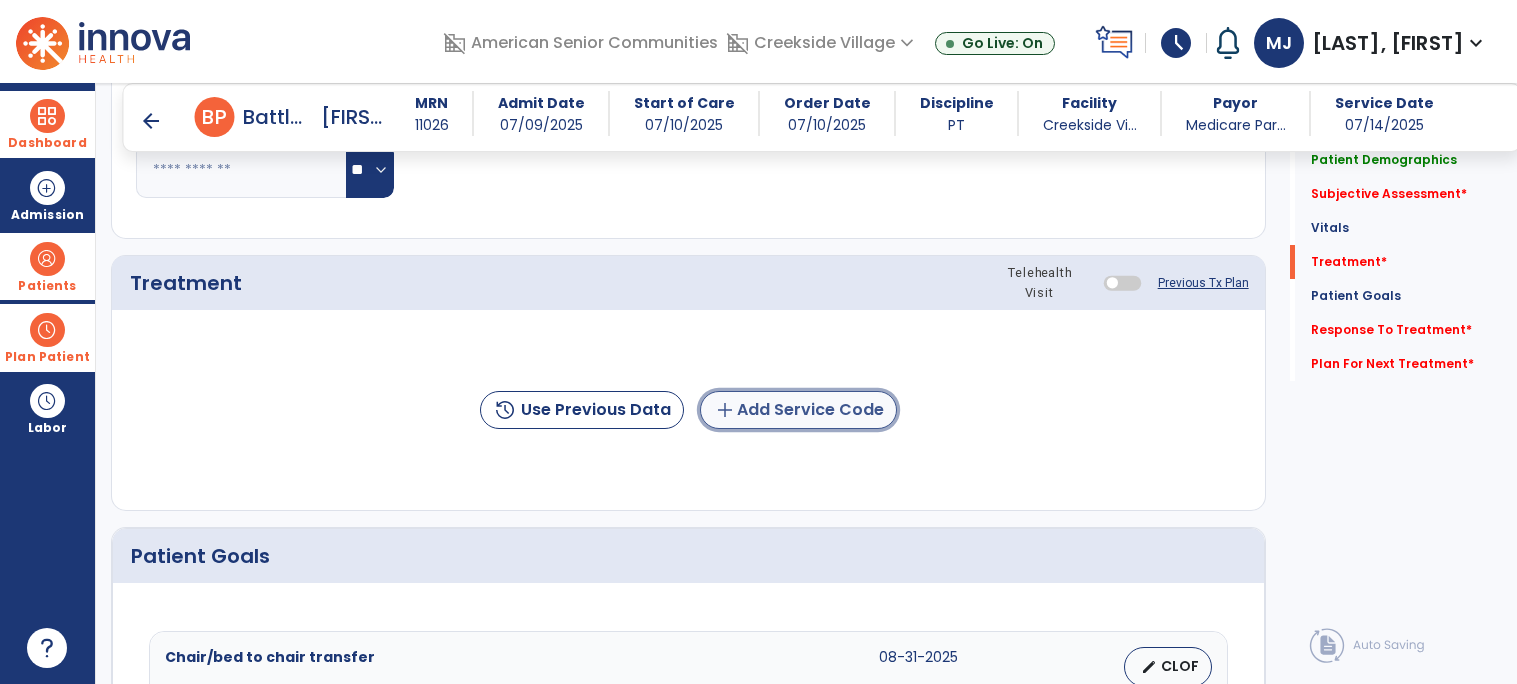 click on "add  Add Service Code" 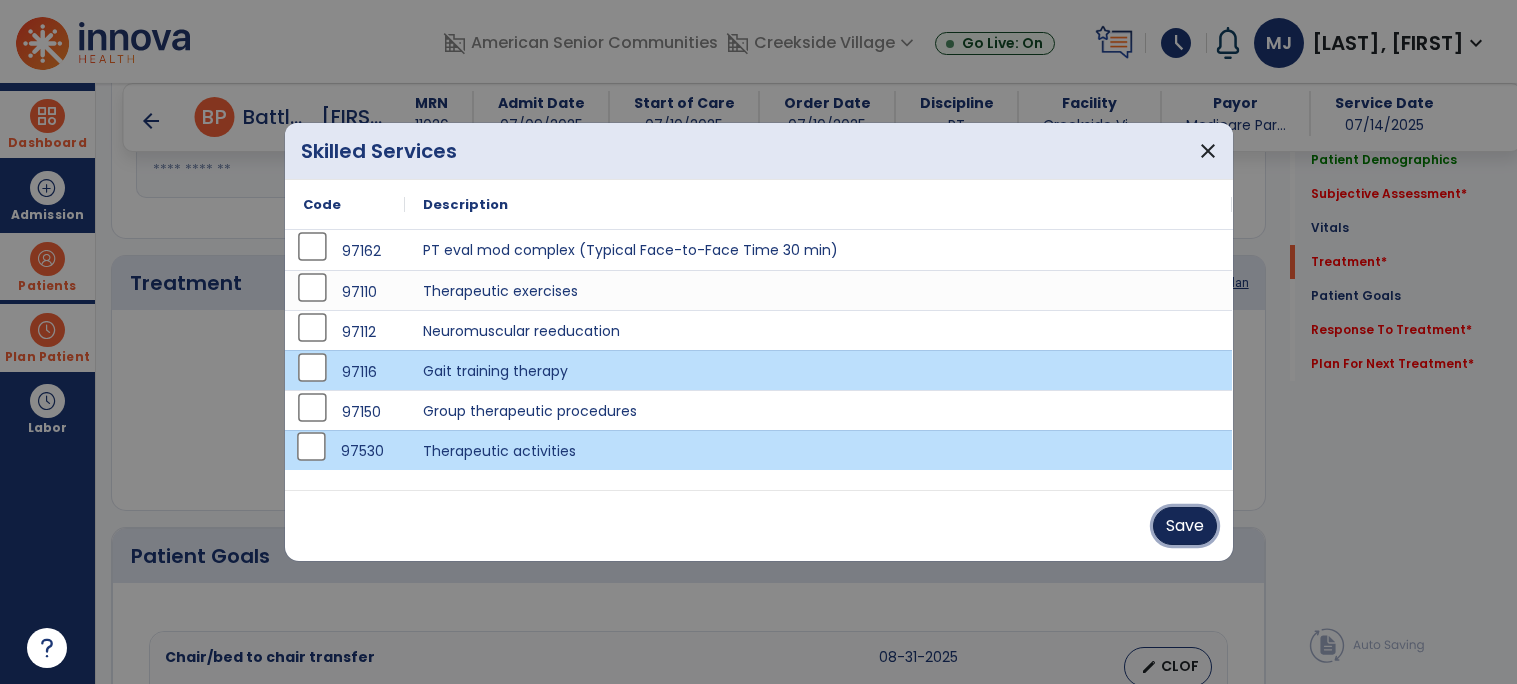 click on "Save" at bounding box center (1185, 526) 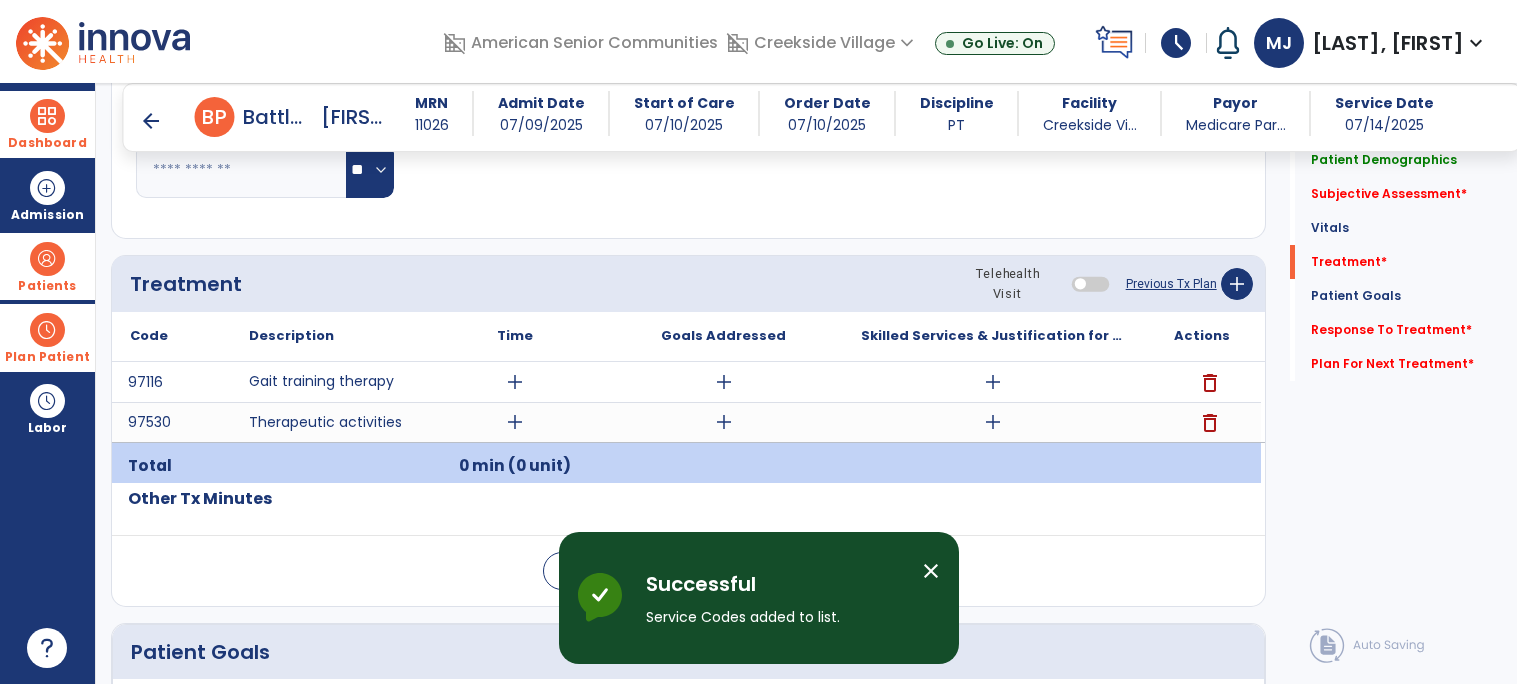click on "close" at bounding box center [931, 571] 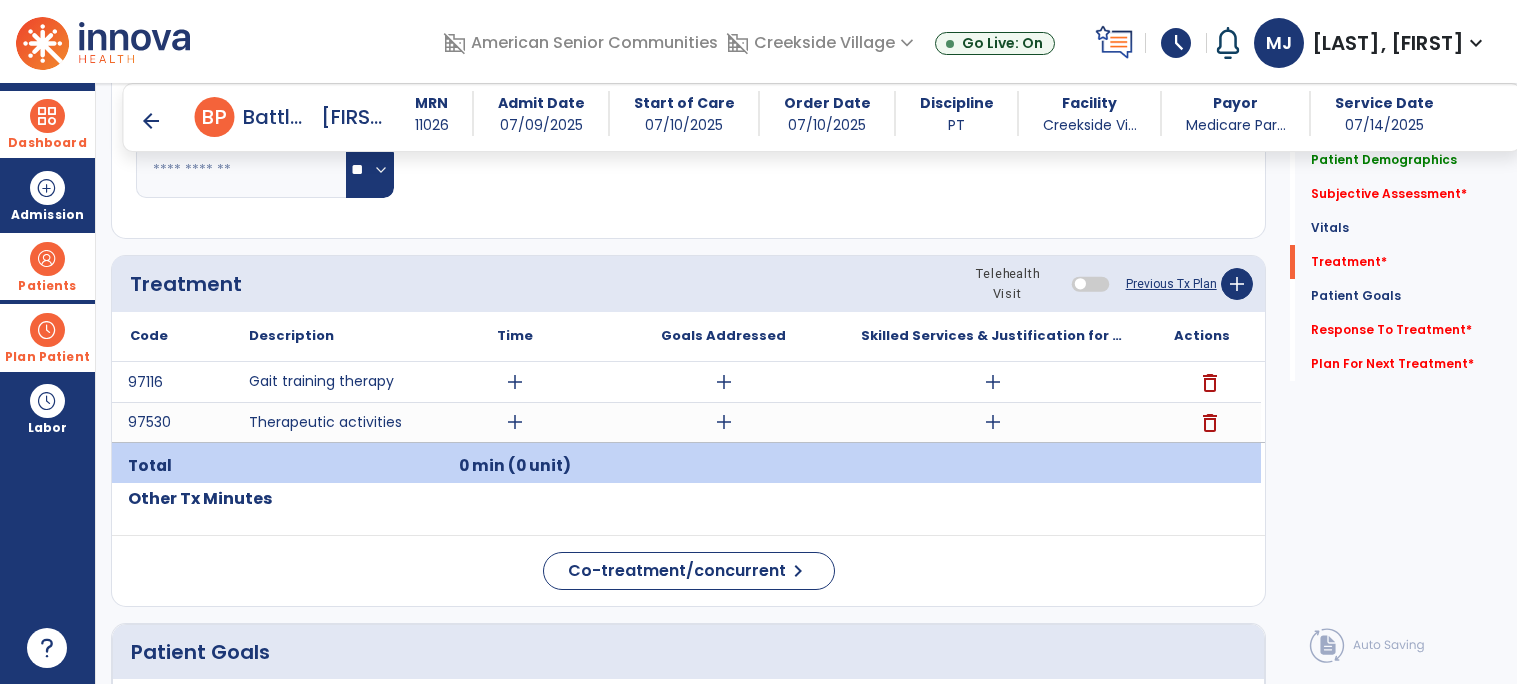 click on "add" at bounding box center (515, 382) 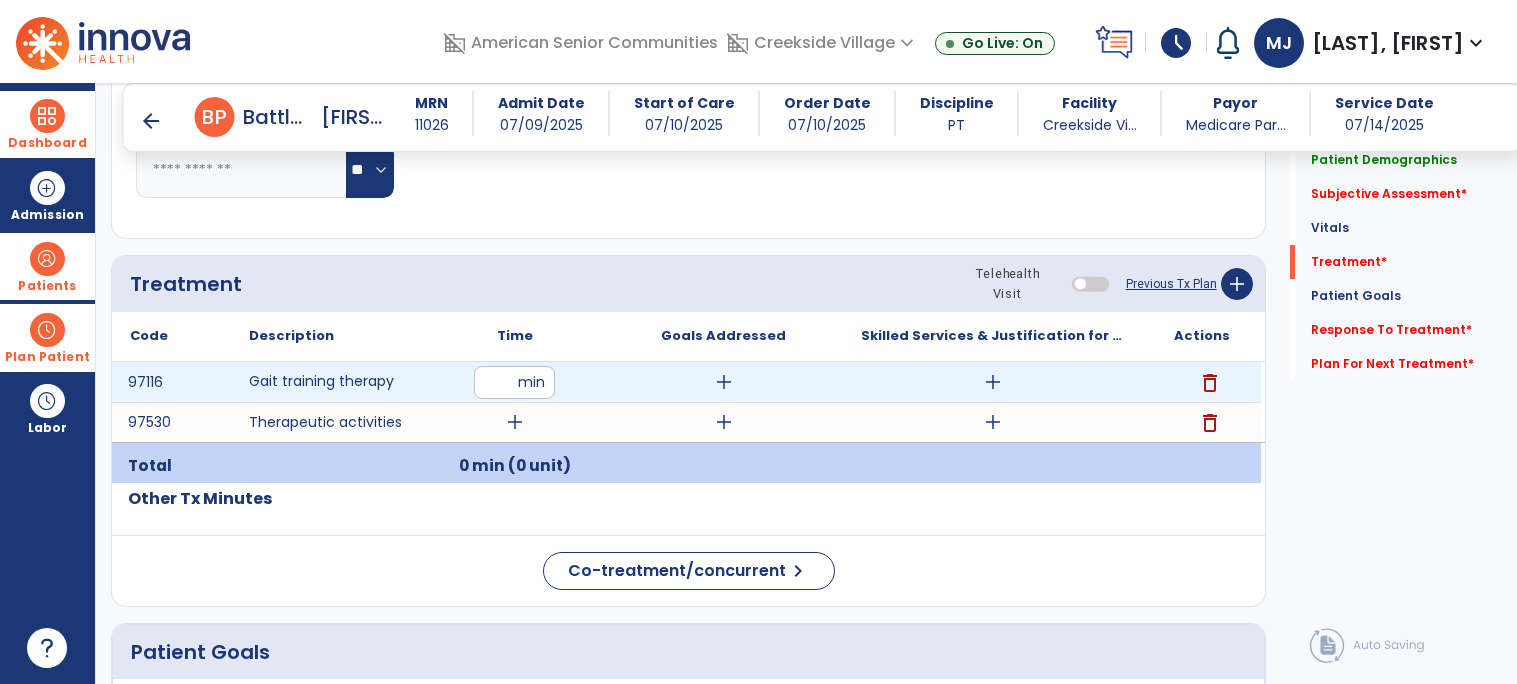 type on "**" 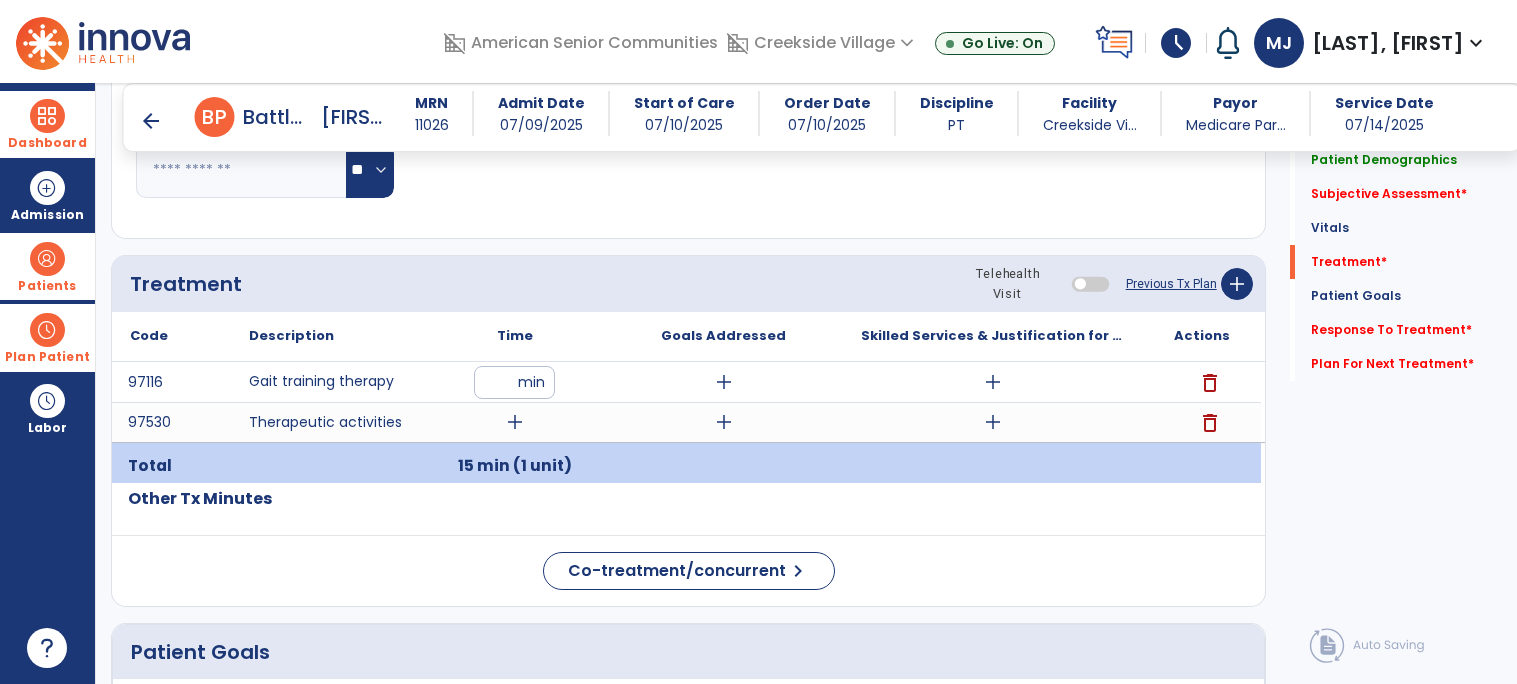 click on "add" at bounding box center [515, 422] 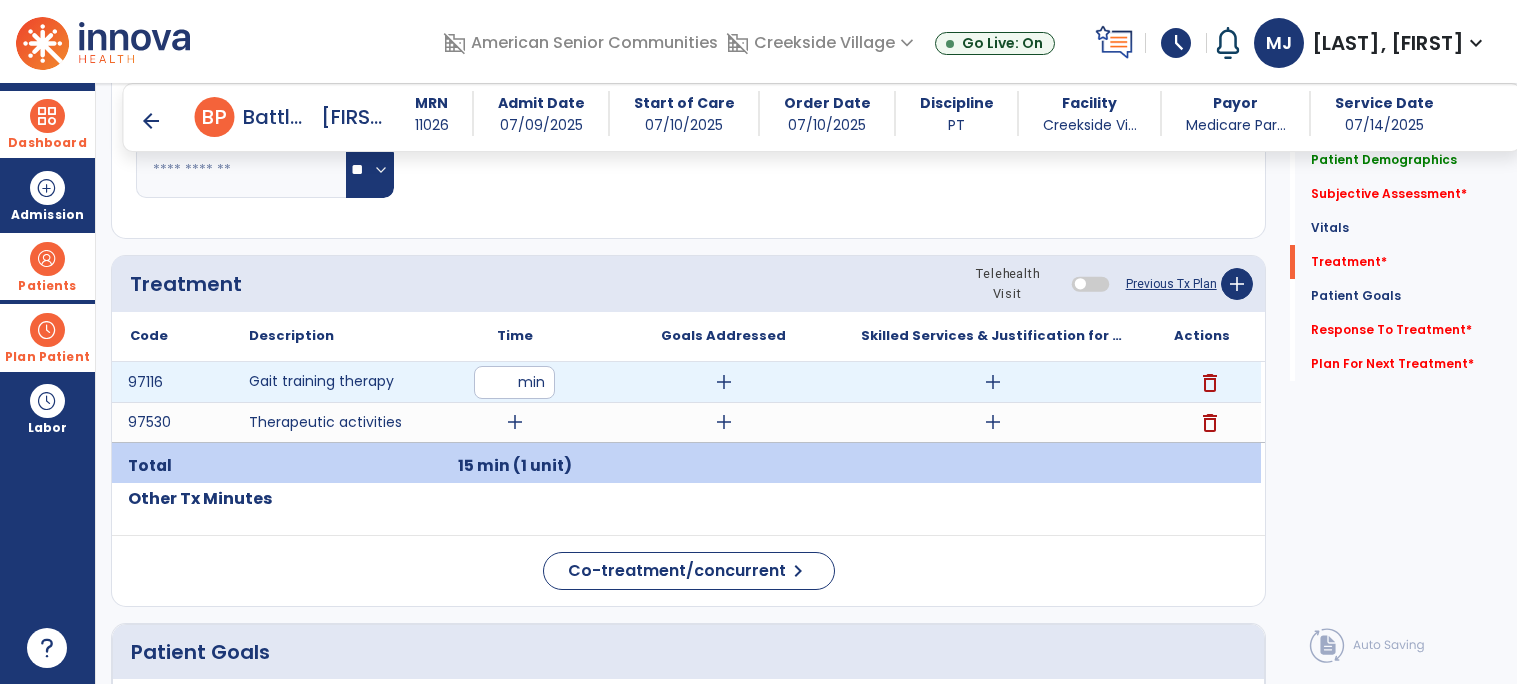 type on "*" 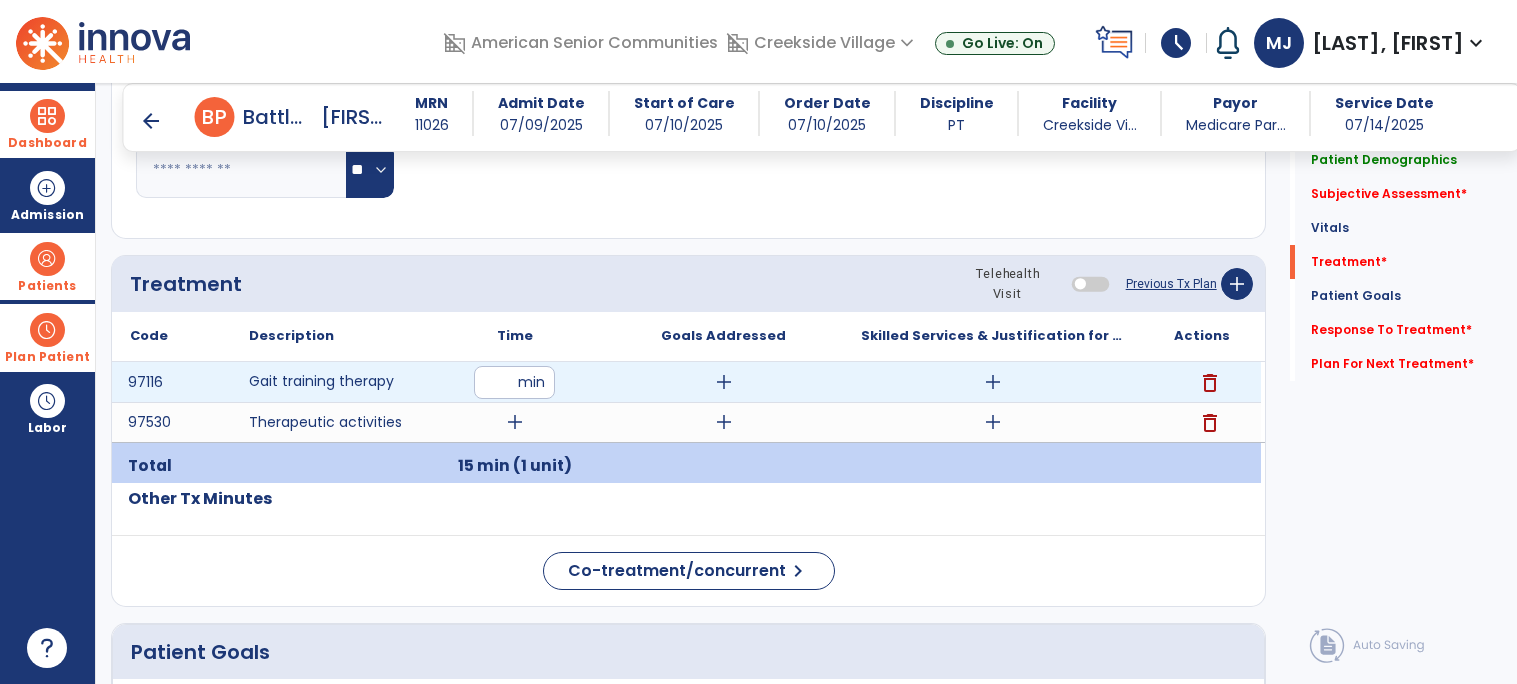 type on "**" 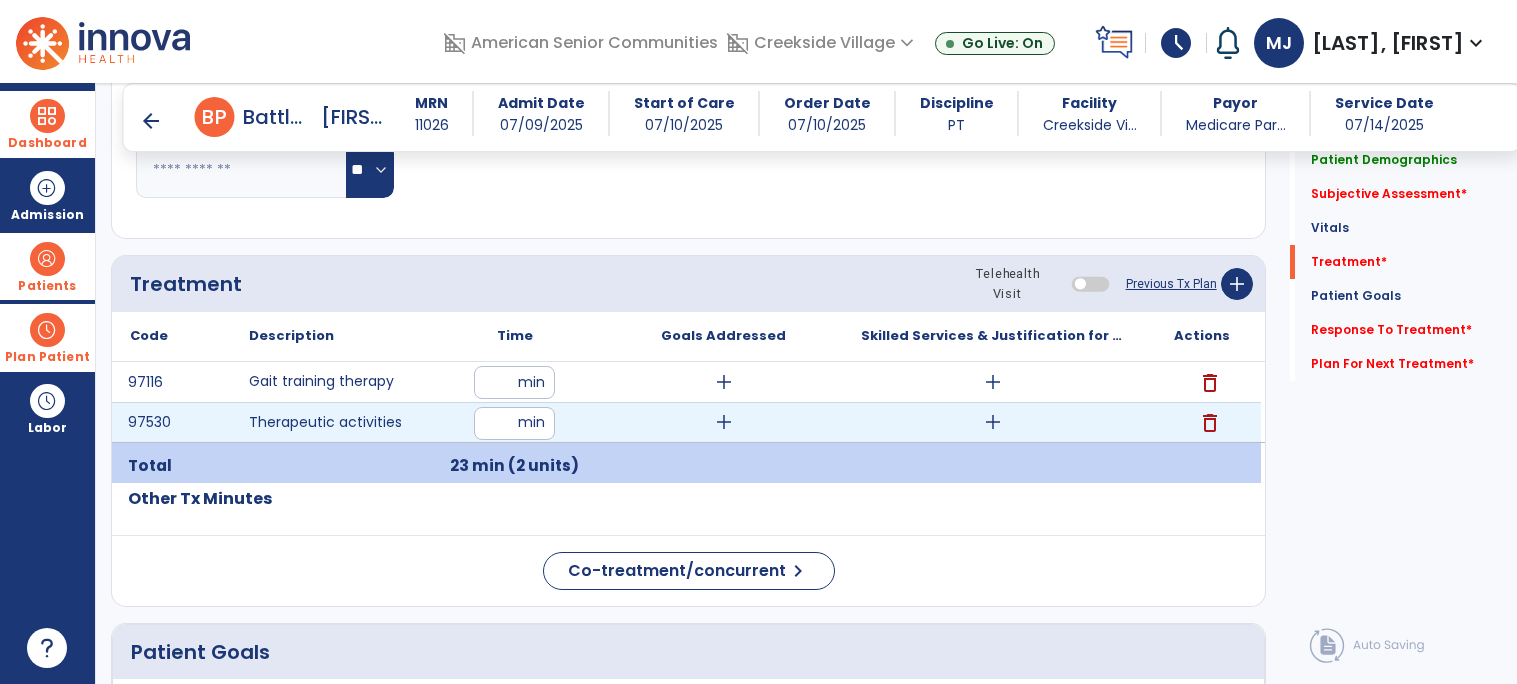 type on "**" 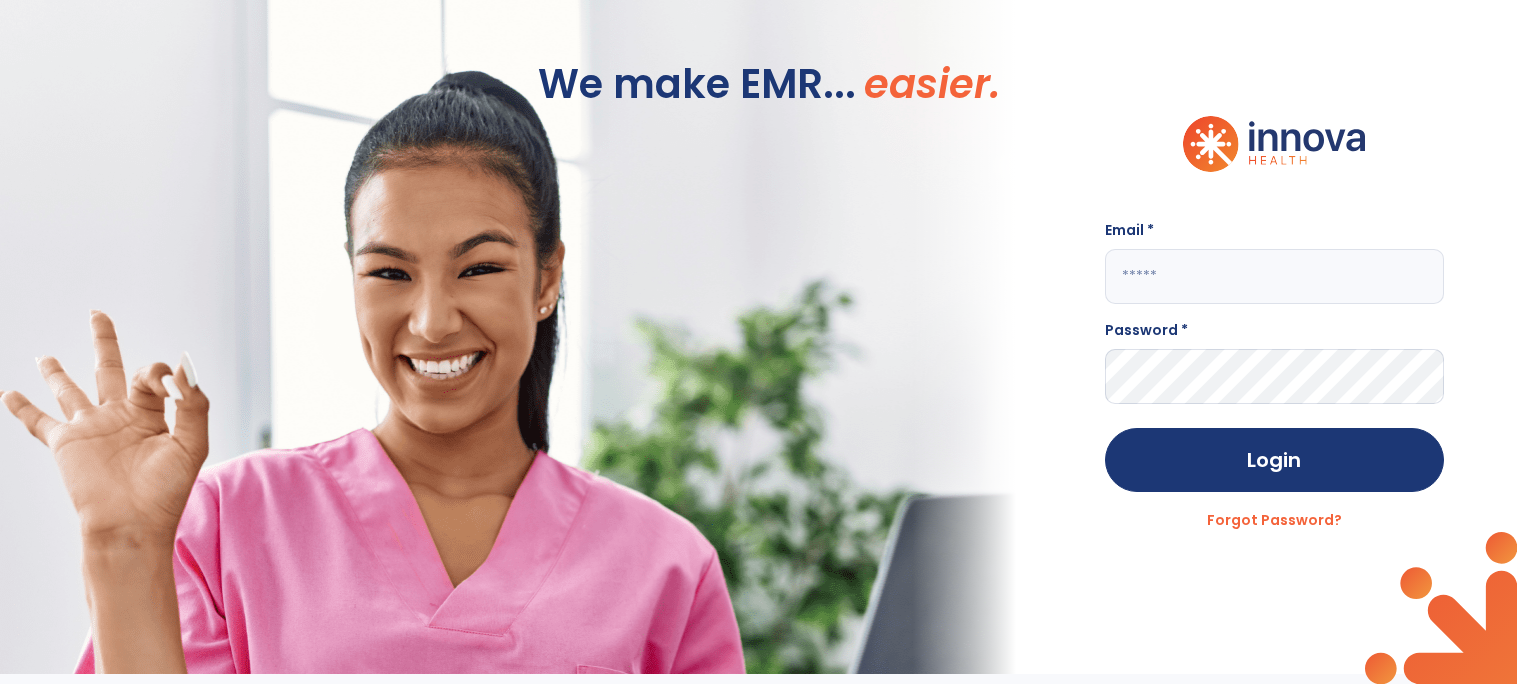 scroll, scrollTop: 0, scrollLeft: 0, axis: both 